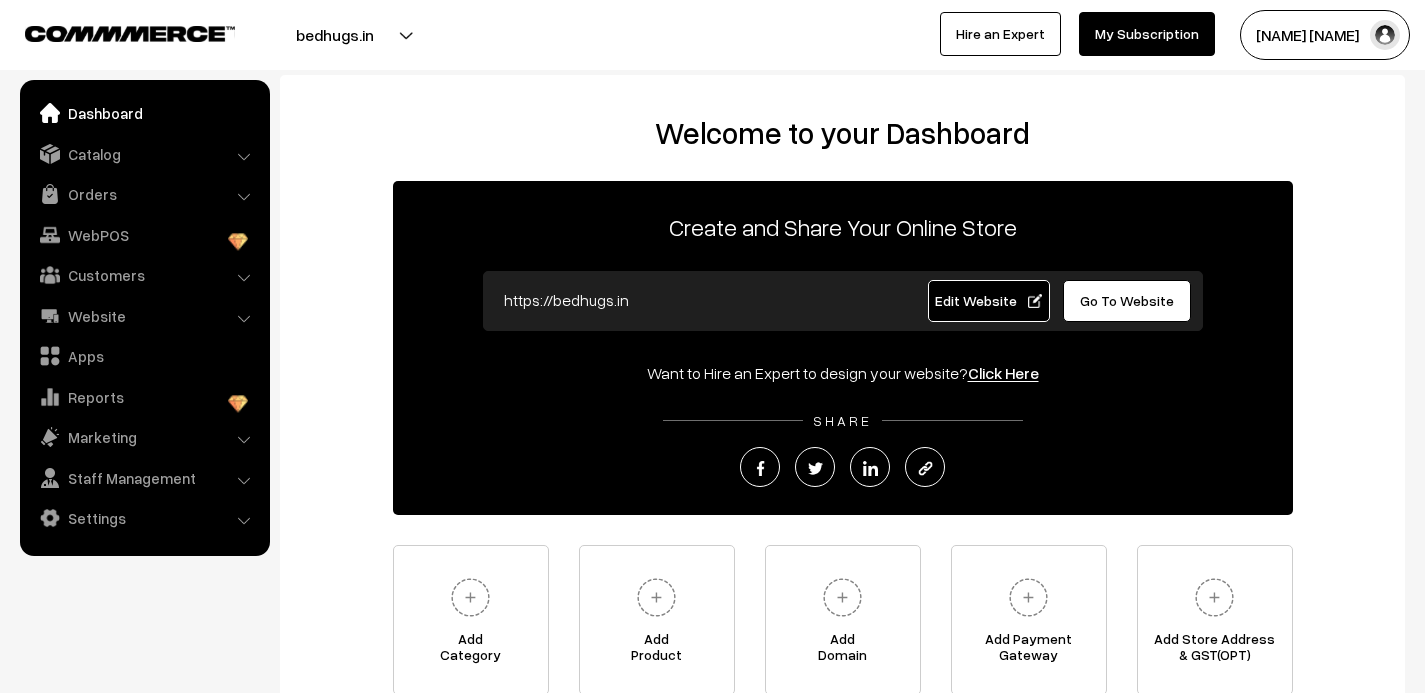 scroll, scrollTop: 0, scrollLeft: 0, axis: both 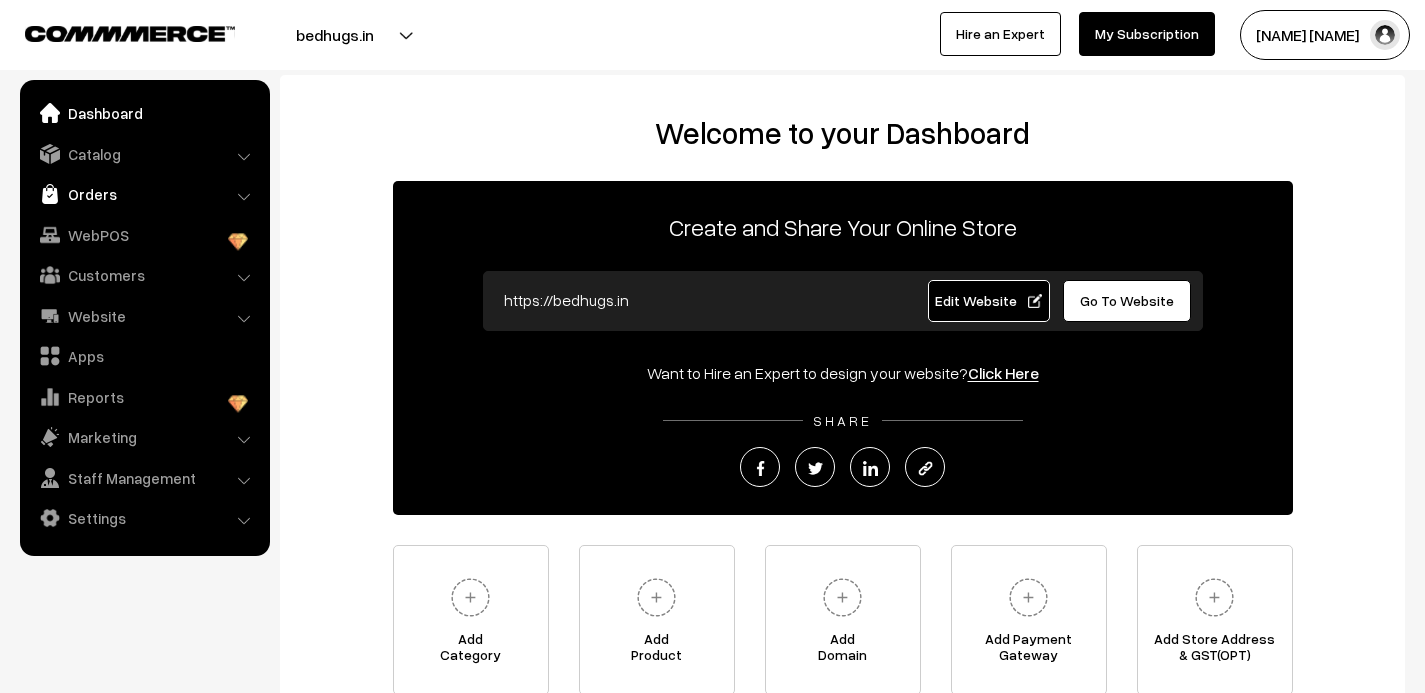 click on "Orders" at bounding box center (144, 194) 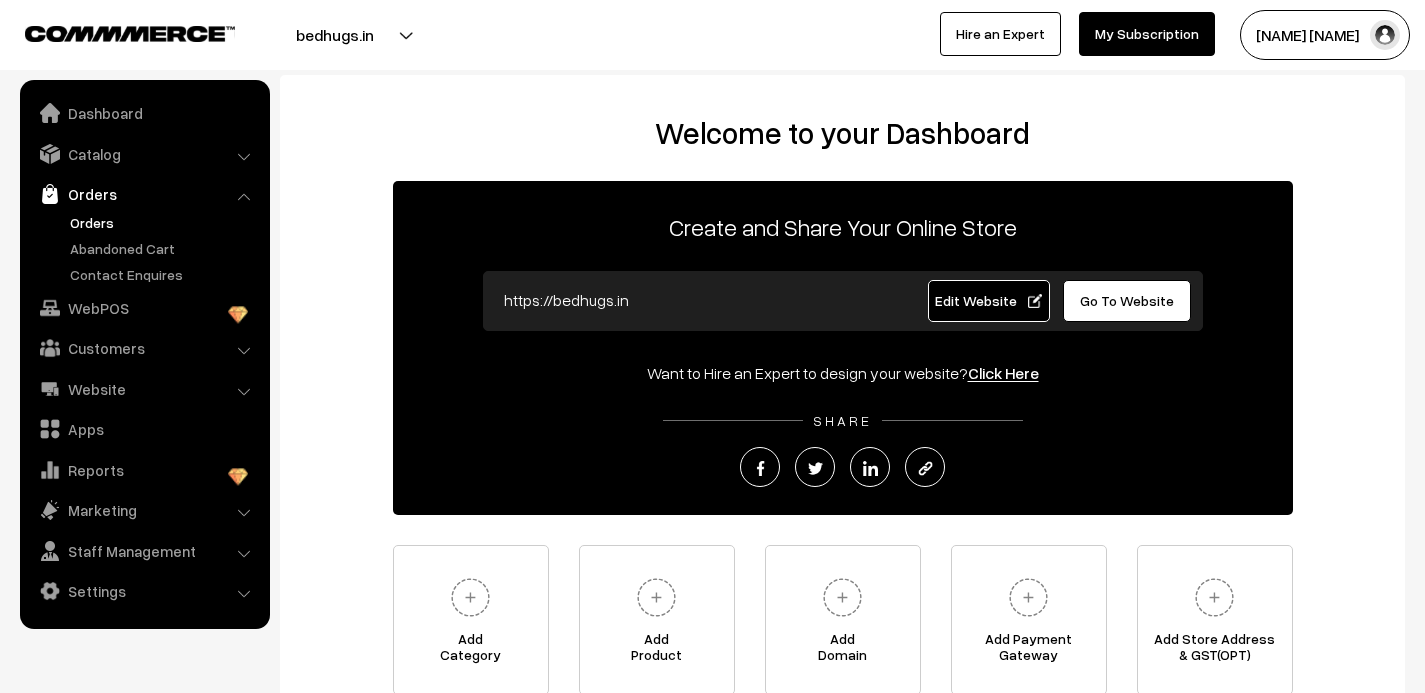 click on "Orders" at bounding box center (164, 222) 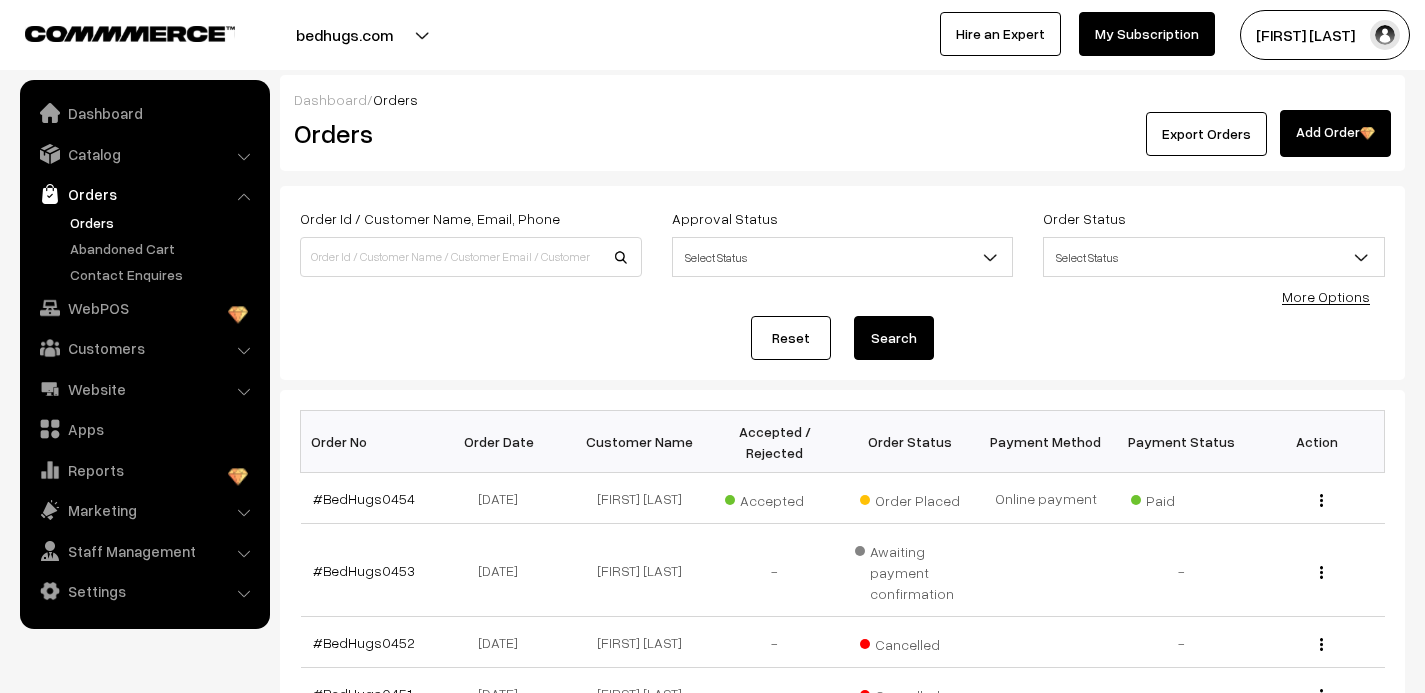 scroll, scrollTop: 0, scrollLeft: 0, axis: both 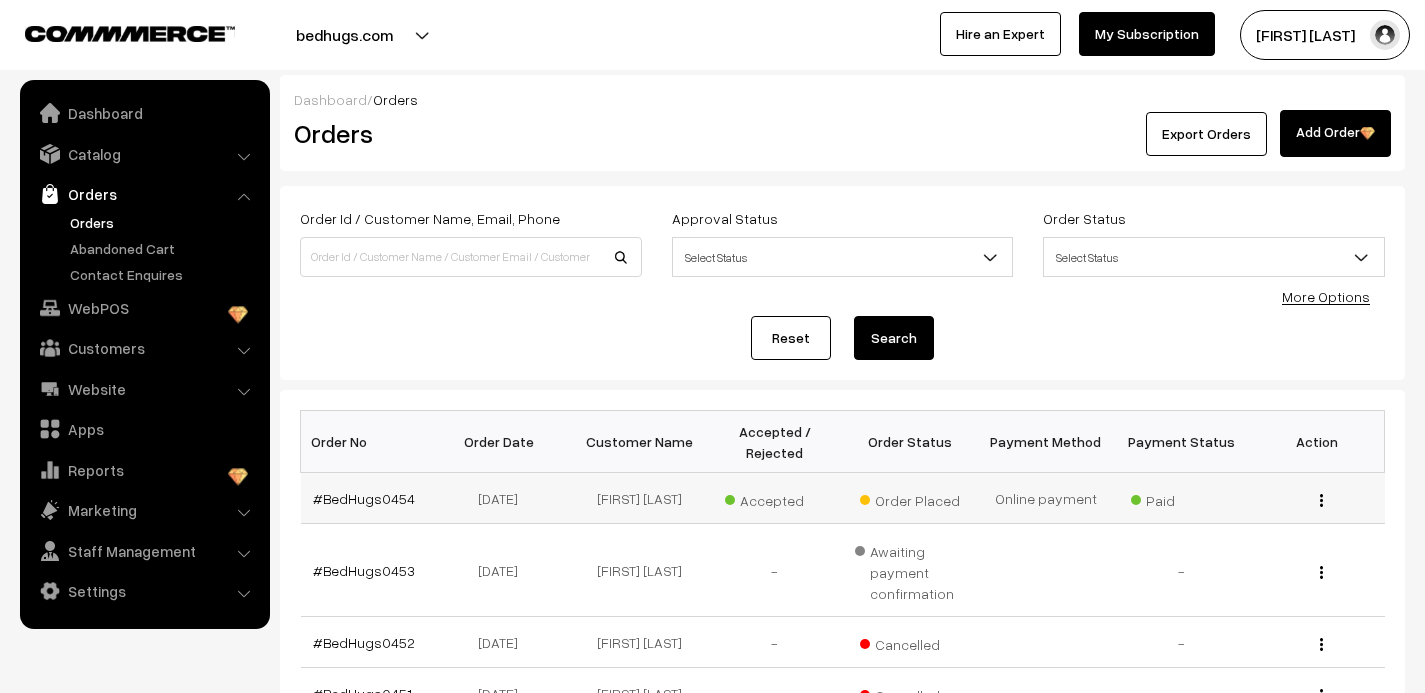click at bounding box center (1321, 500) 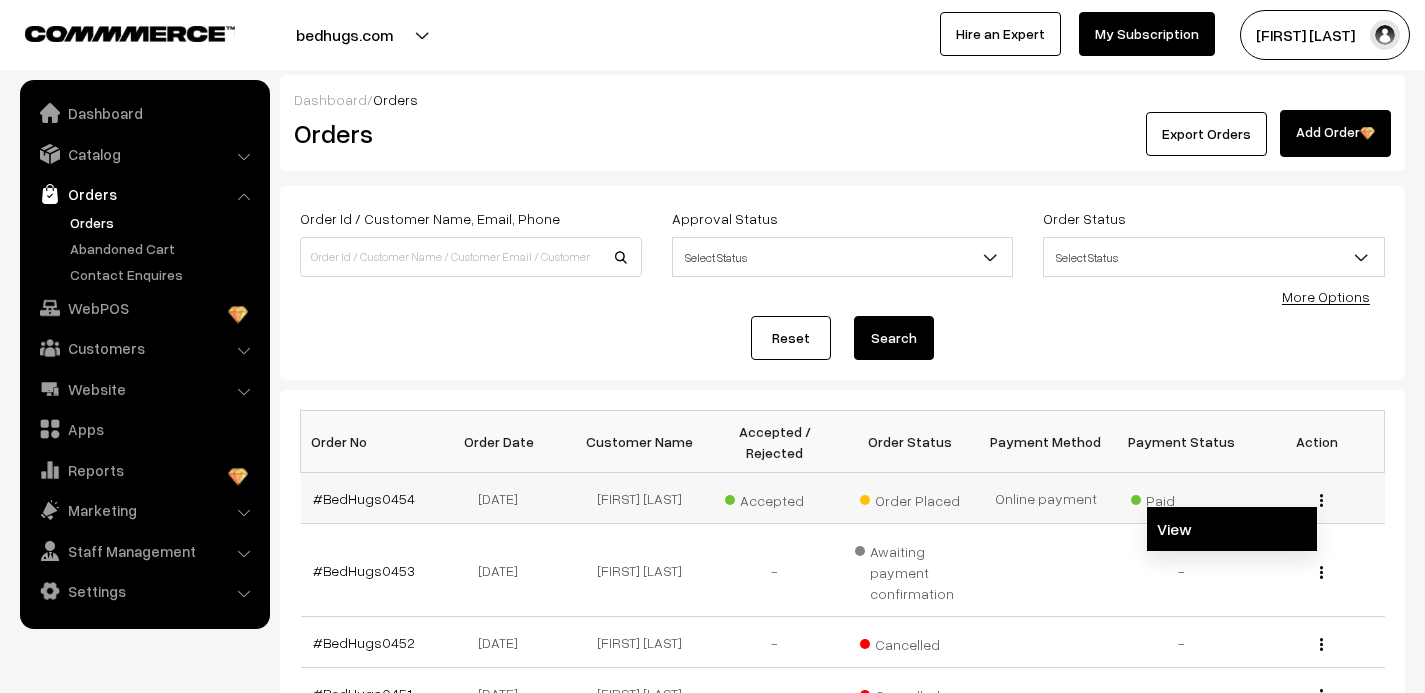 click on "View" at bounding box center [1232, 529] 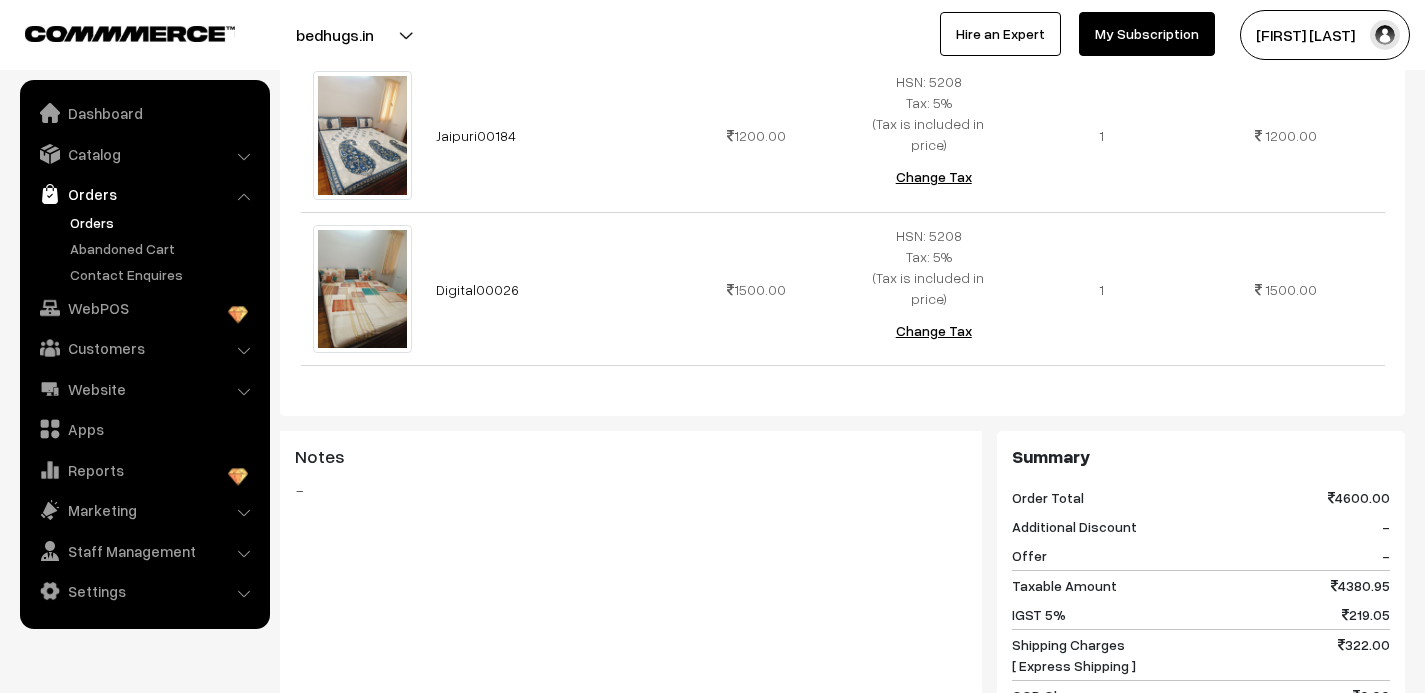scroll, scrollTop: 759, scrollLeft: 0, axis: vertical 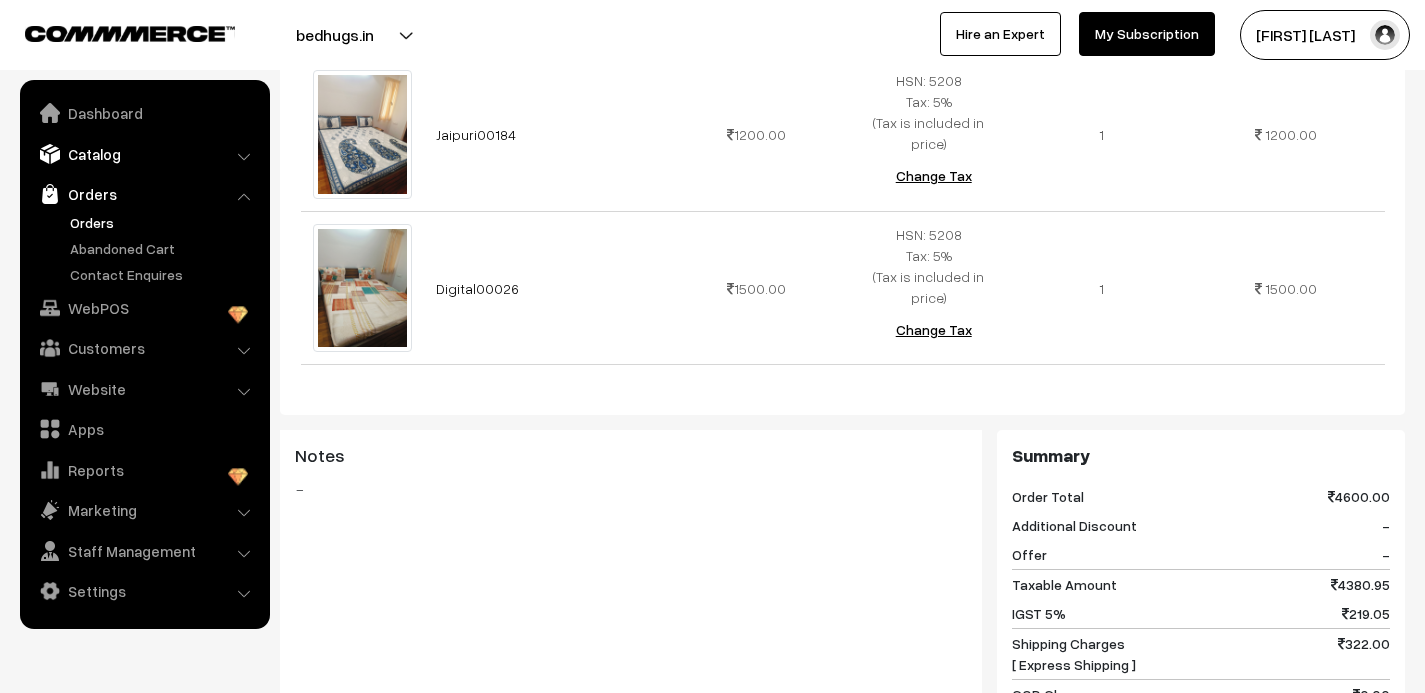 click on "Catalog" at bounding box center [144, 154] 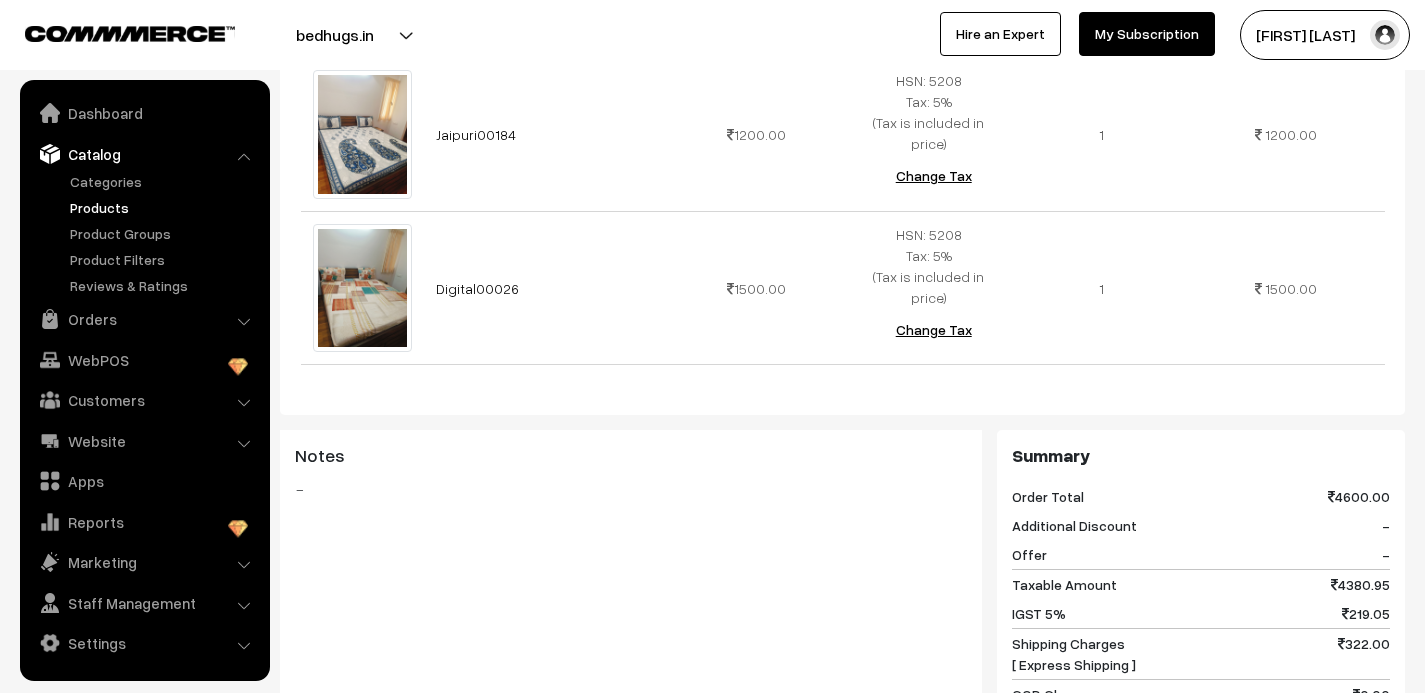 click on "Products" at bounding box center (164, 207) 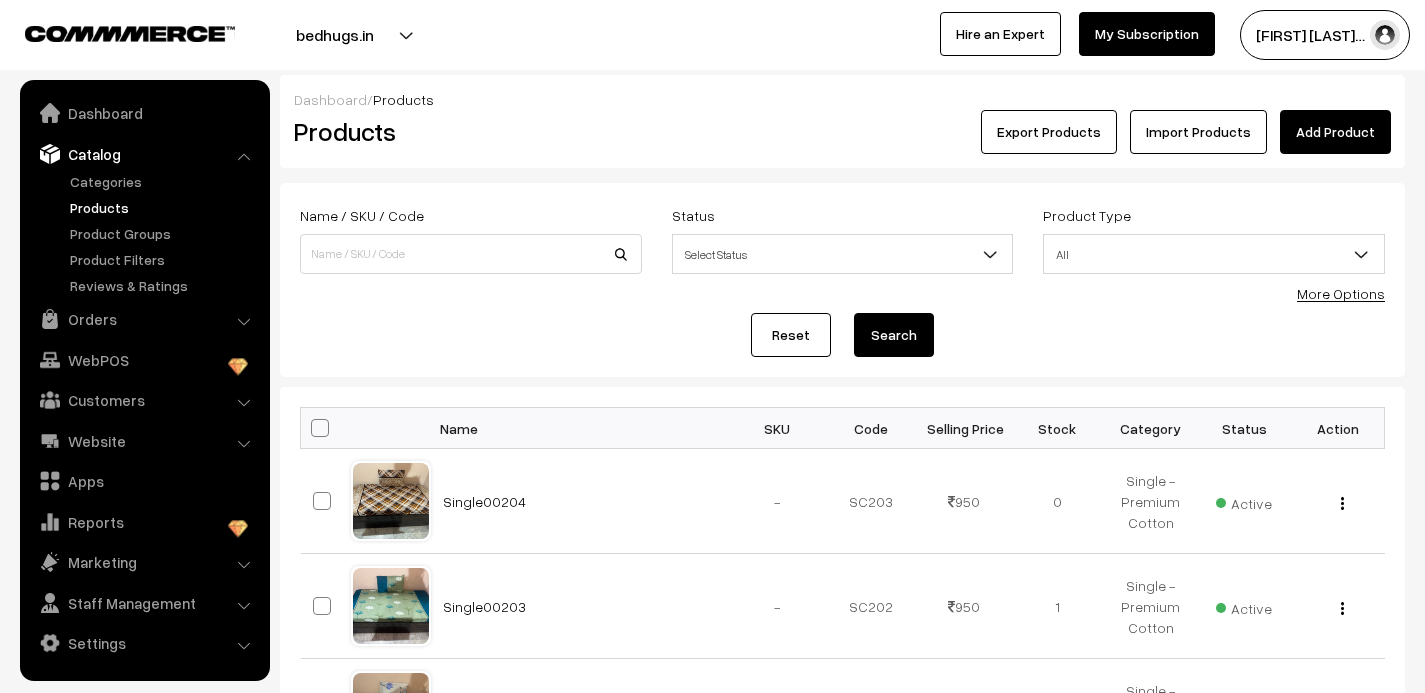 scroll, scrollTop: 0, scrollLeft: 0, axis: both 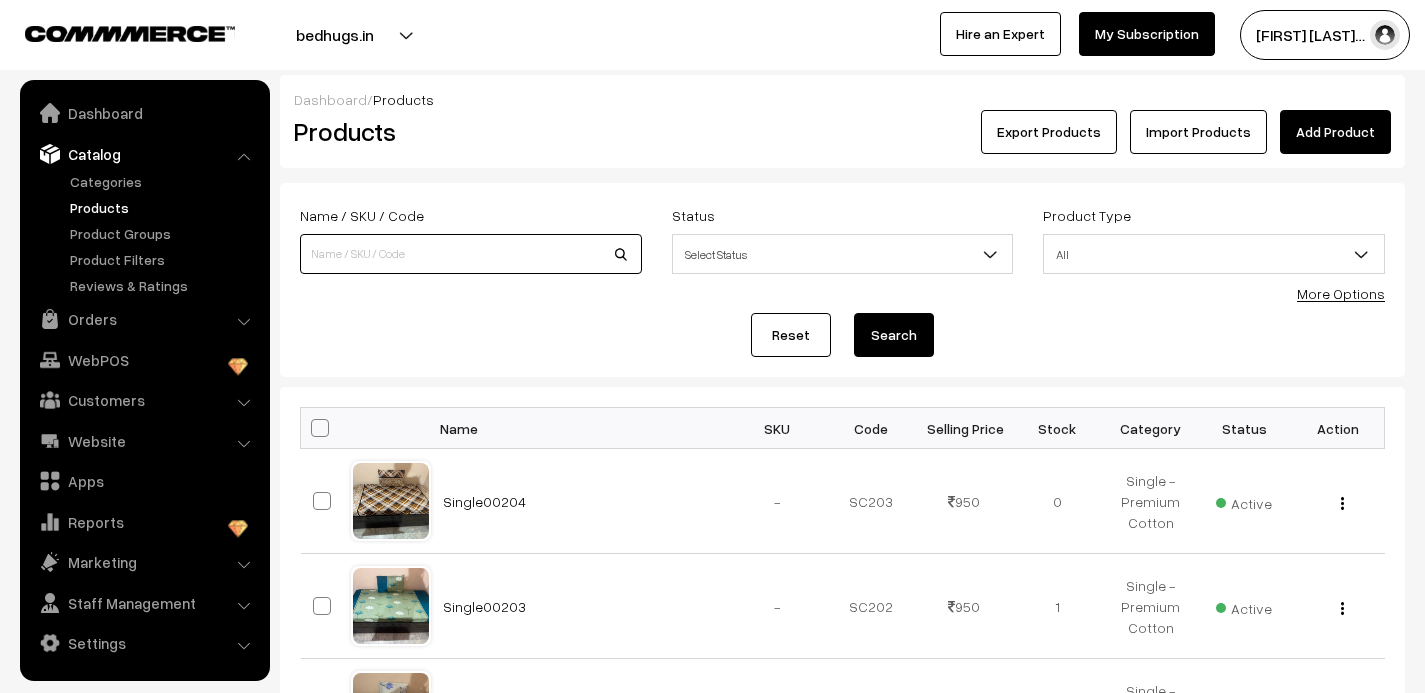 click at bounding box center [471, 254] 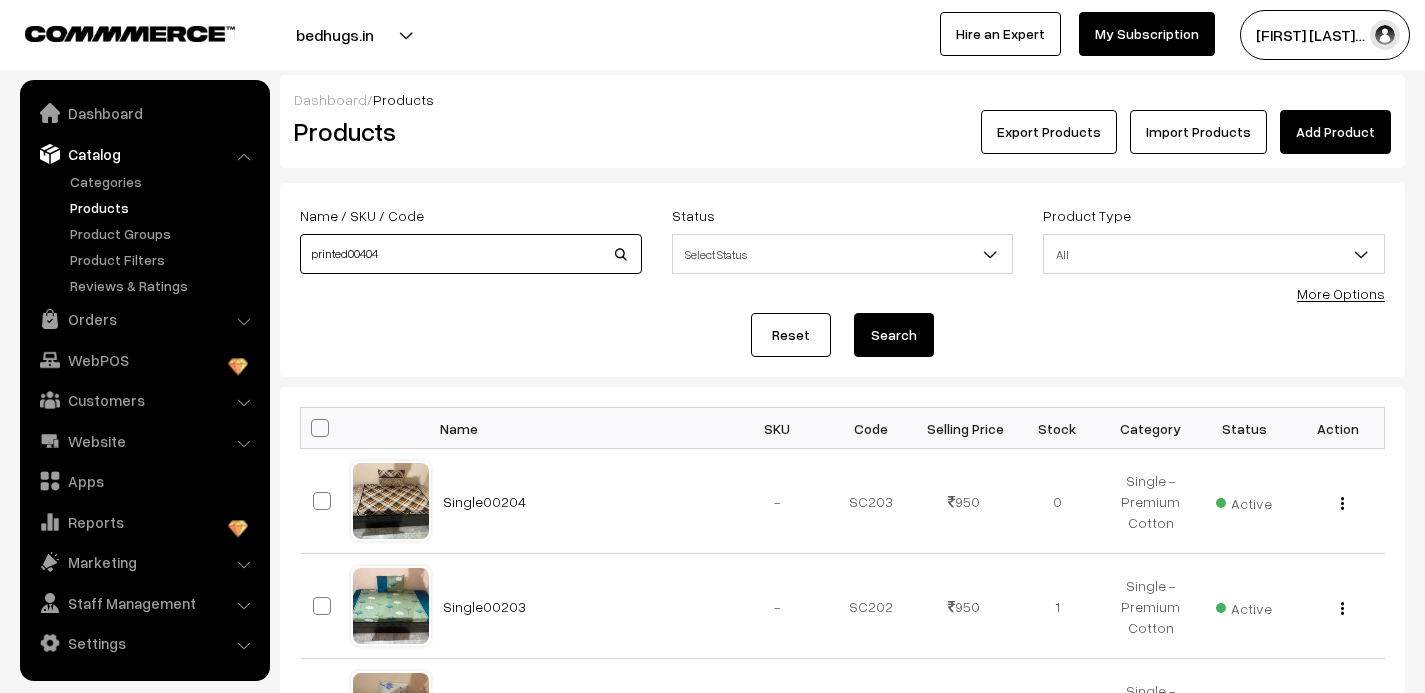type on "printed00404" 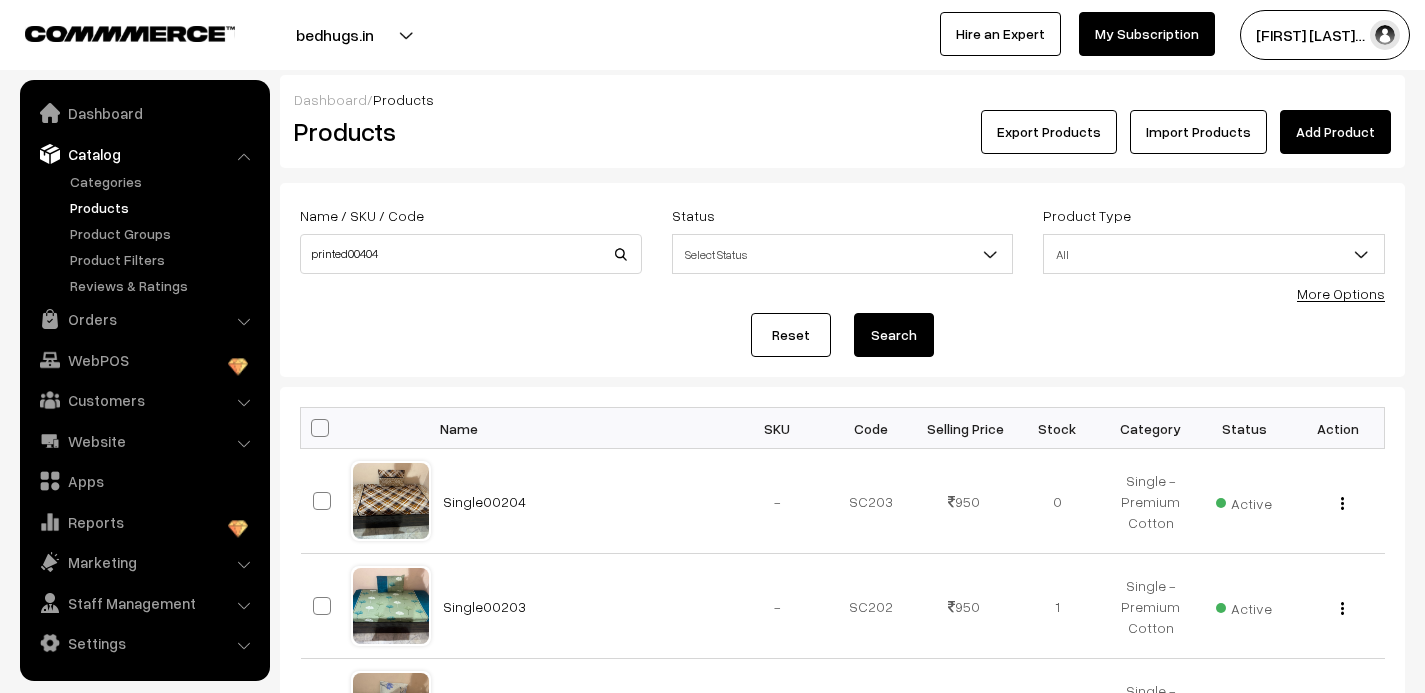 click on "Search" at bounding box center (894, 335) 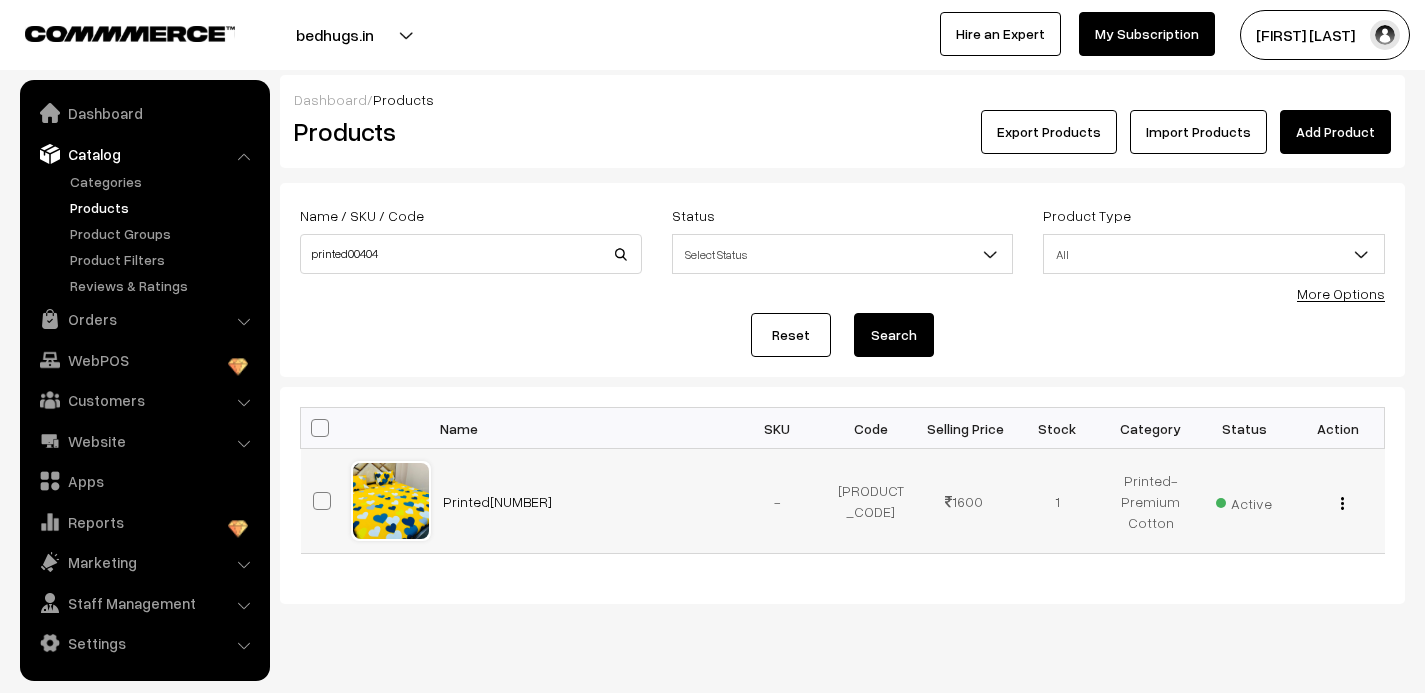scroll, scrollTop: 0, scrollLeft: 0, axis: both 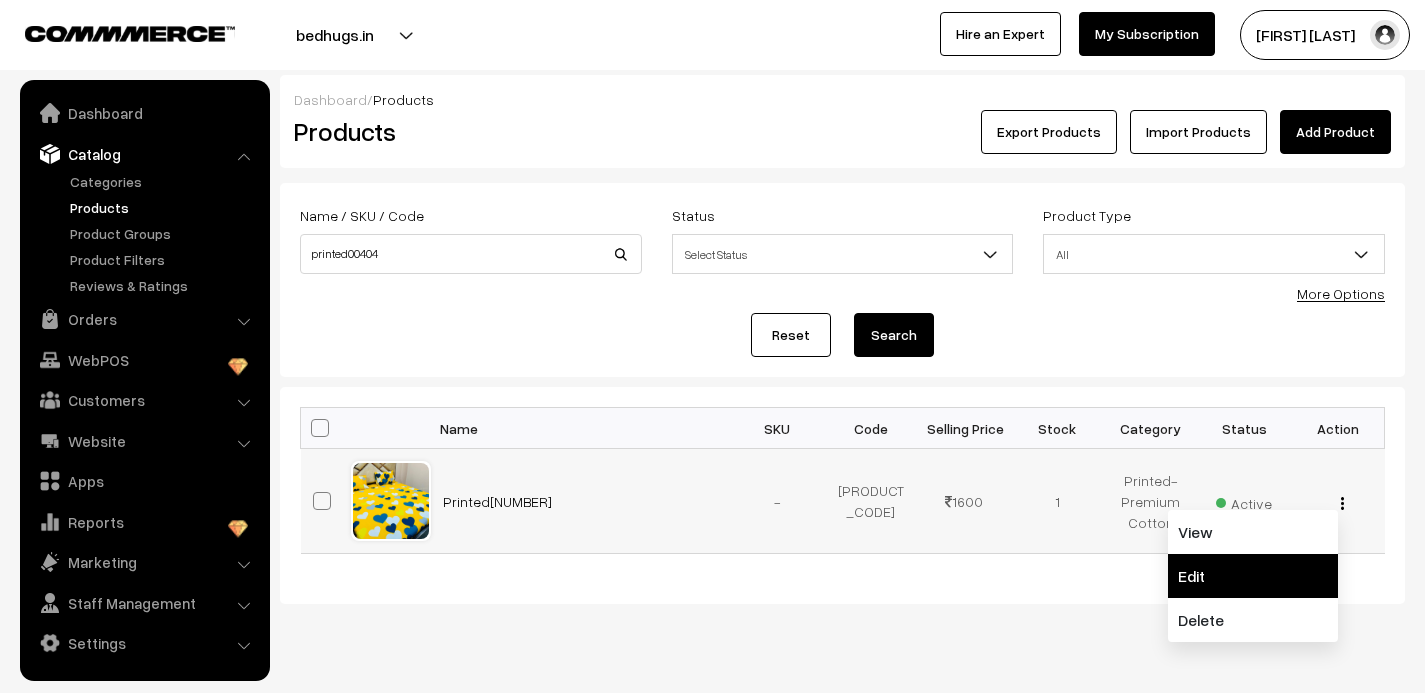 click on "Edit" at bounding box center [1253, 576] 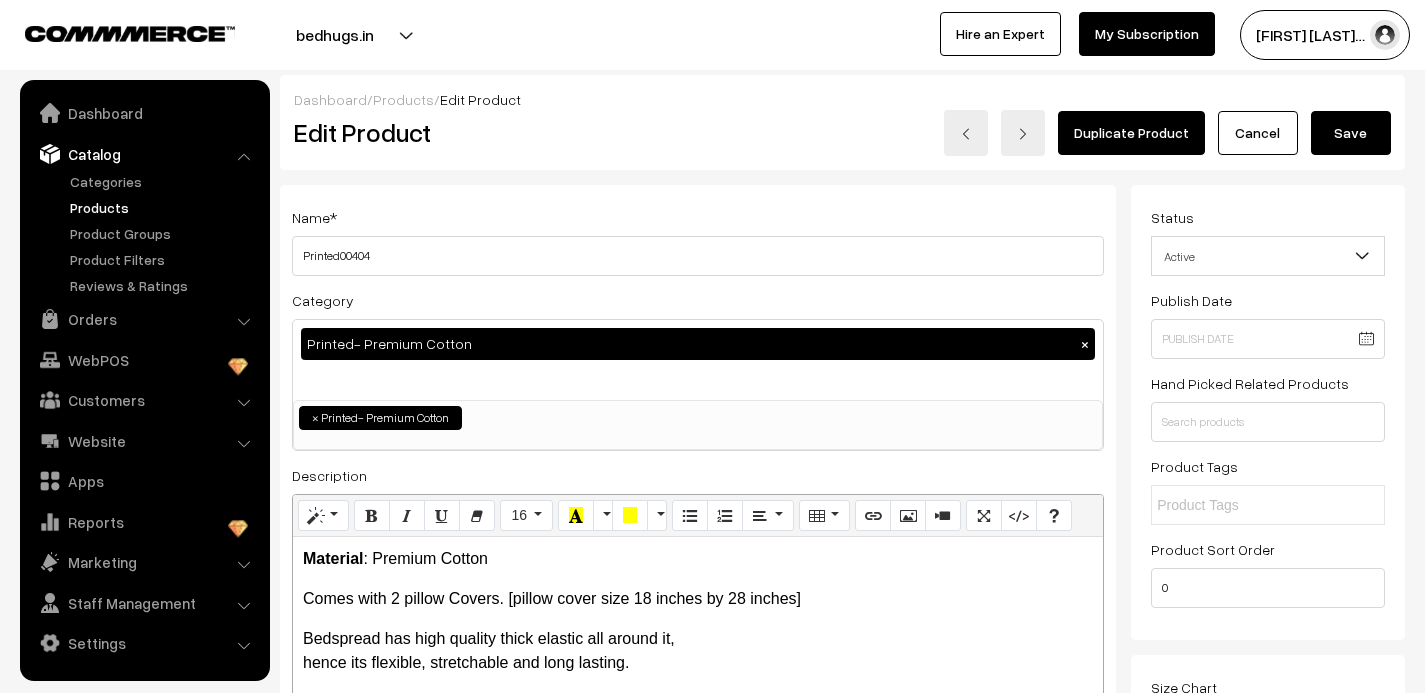 scroll, scrollTop: 0, scrollLeft: 0, axis: both 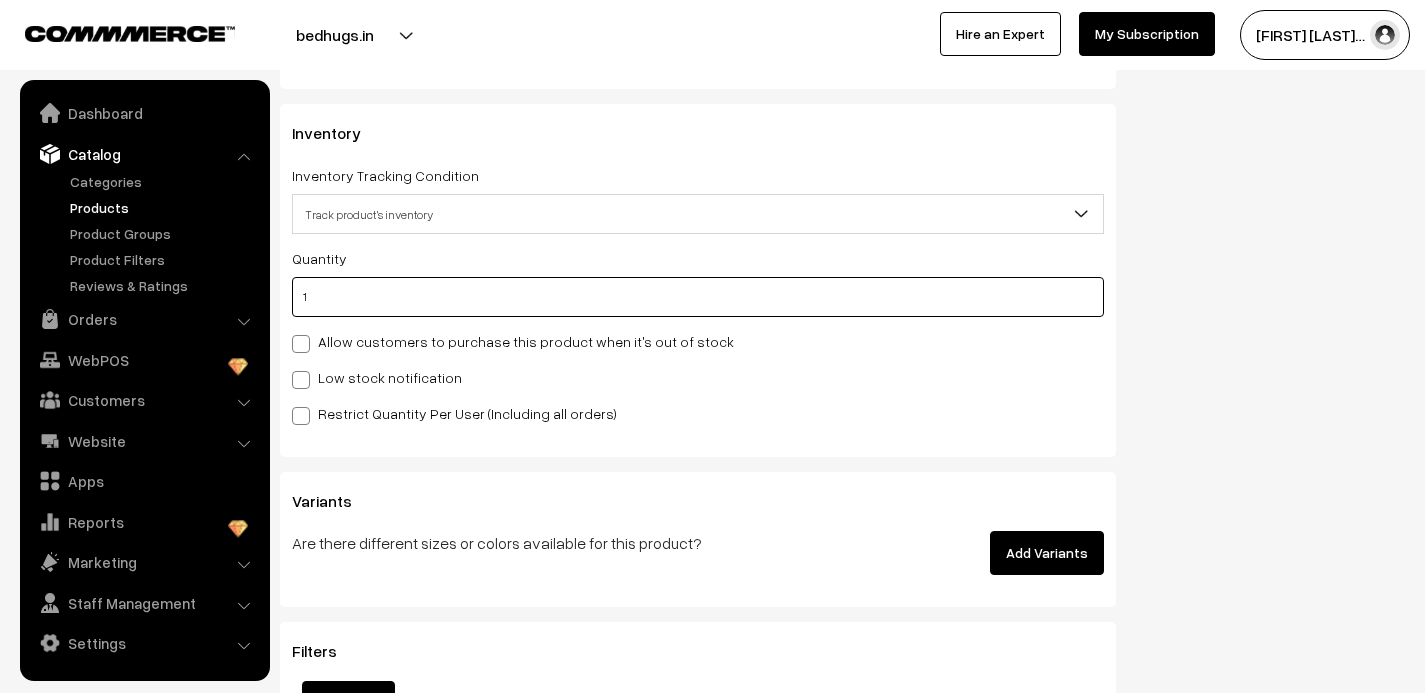click on "1" at bounding box center [698, 297] 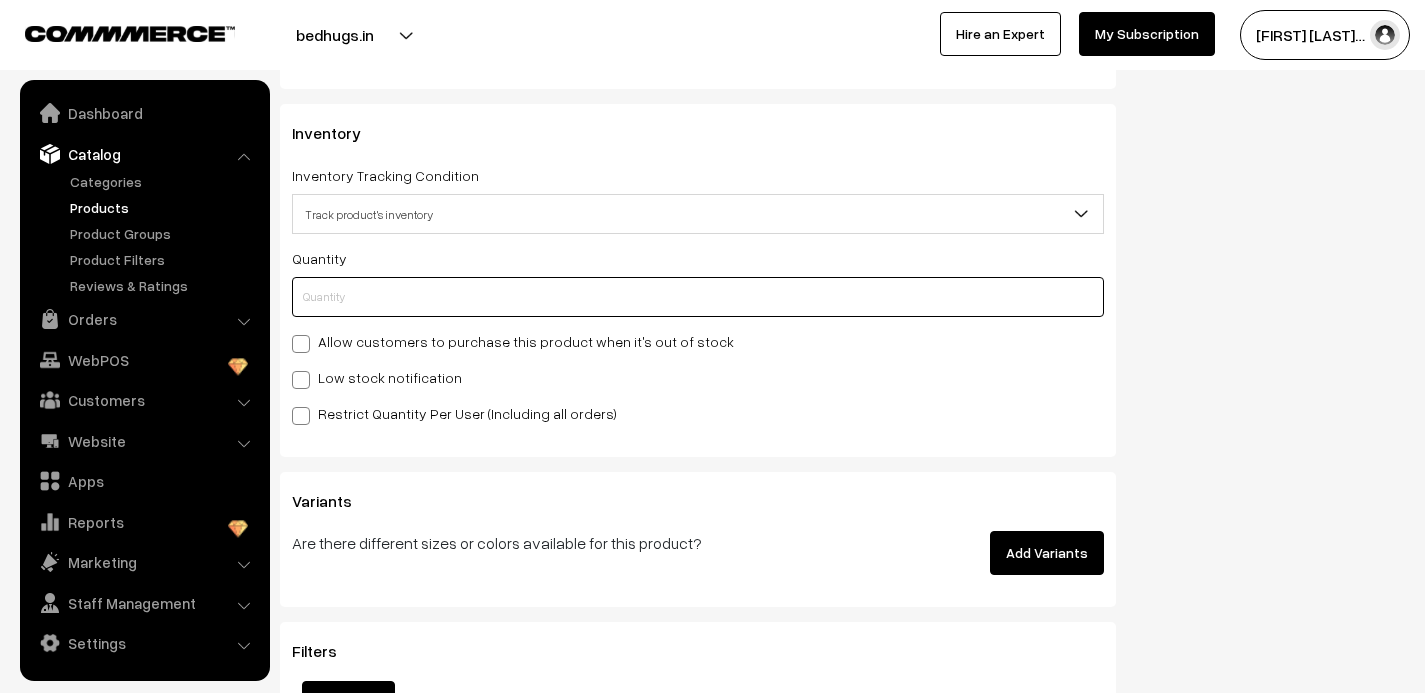 type on "0" 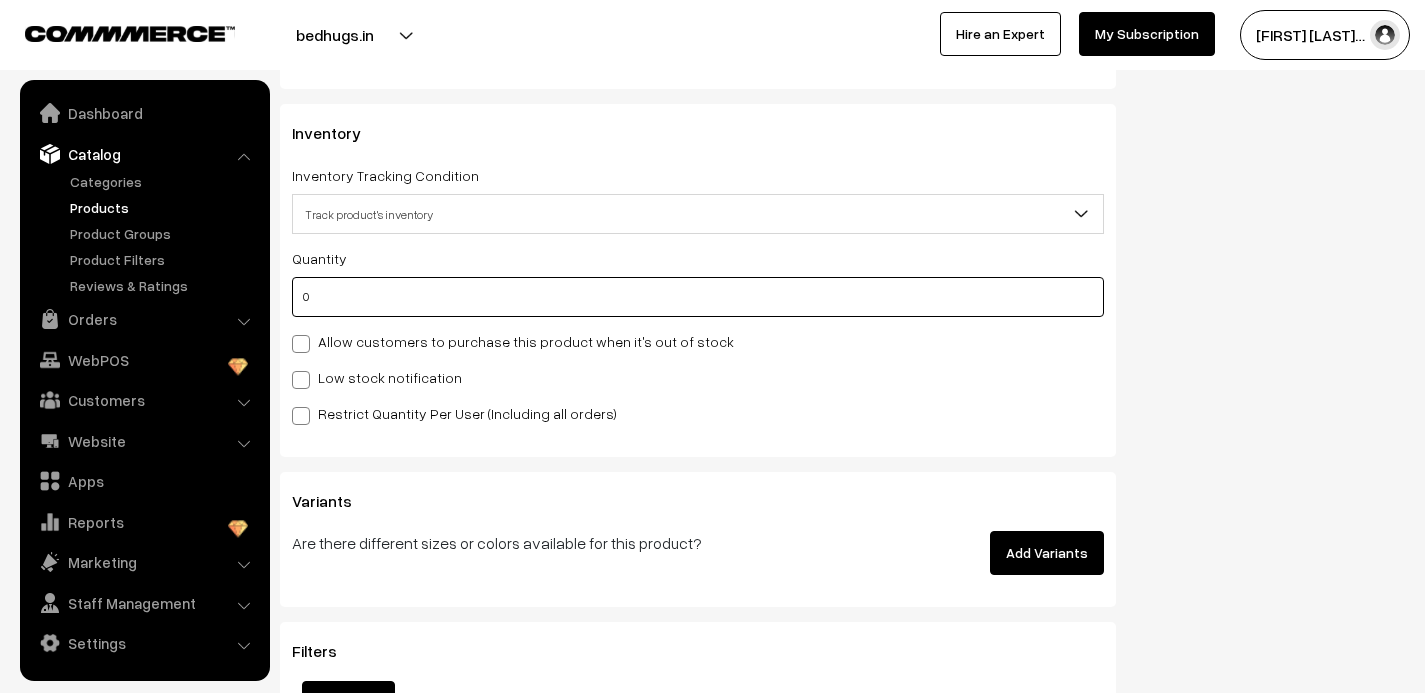 type on "1" 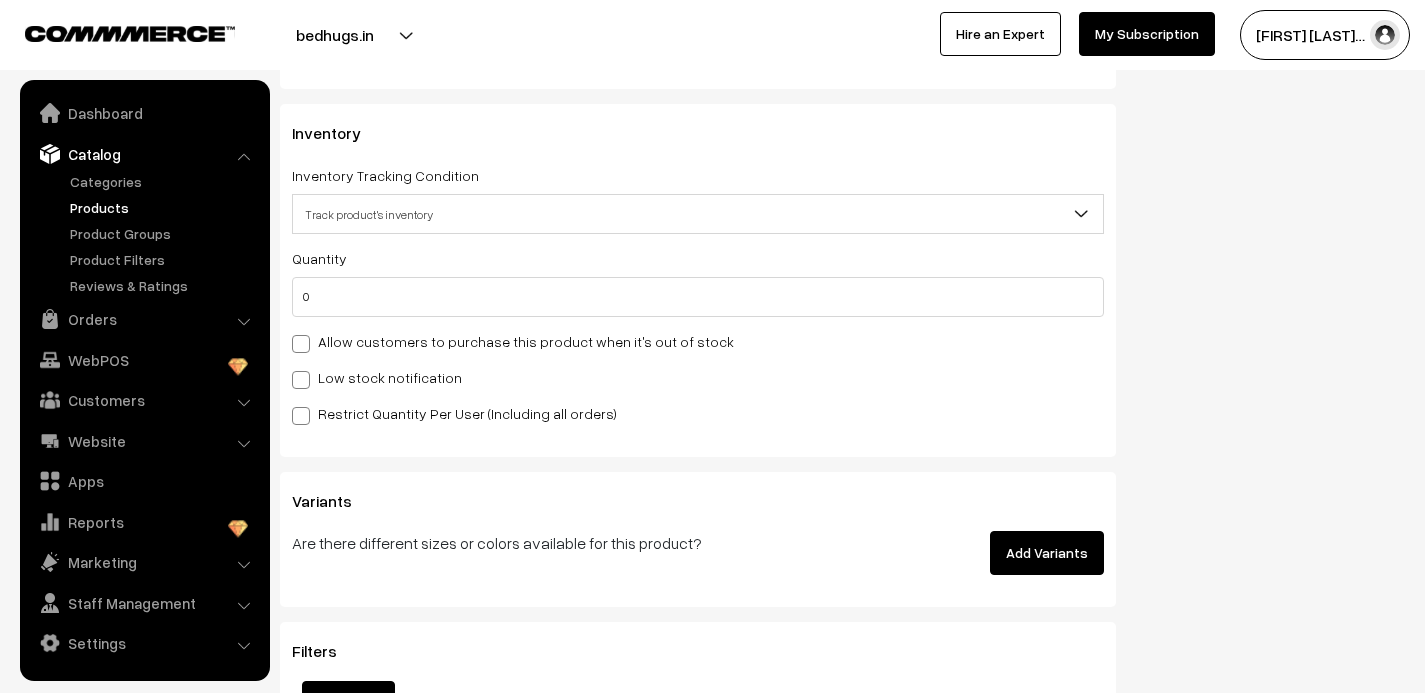 click on "Status
Active
Inactive
Active
Publish Date
Product Type
-- Select --
-- Select --
Filter Color
Hand Picked Related Products
0" at bounding box center [1275, -586] 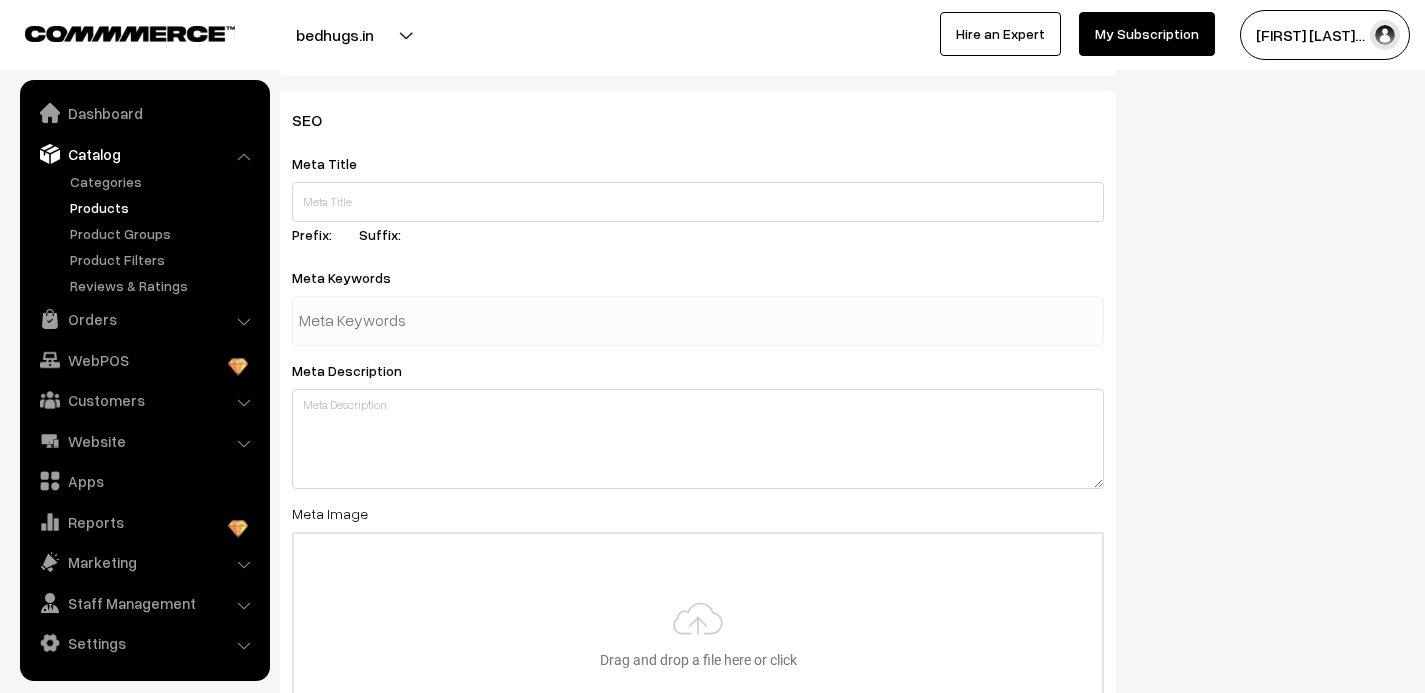 scroll, scrollTop: 3142, scrollLeft: 0, axis: vertical 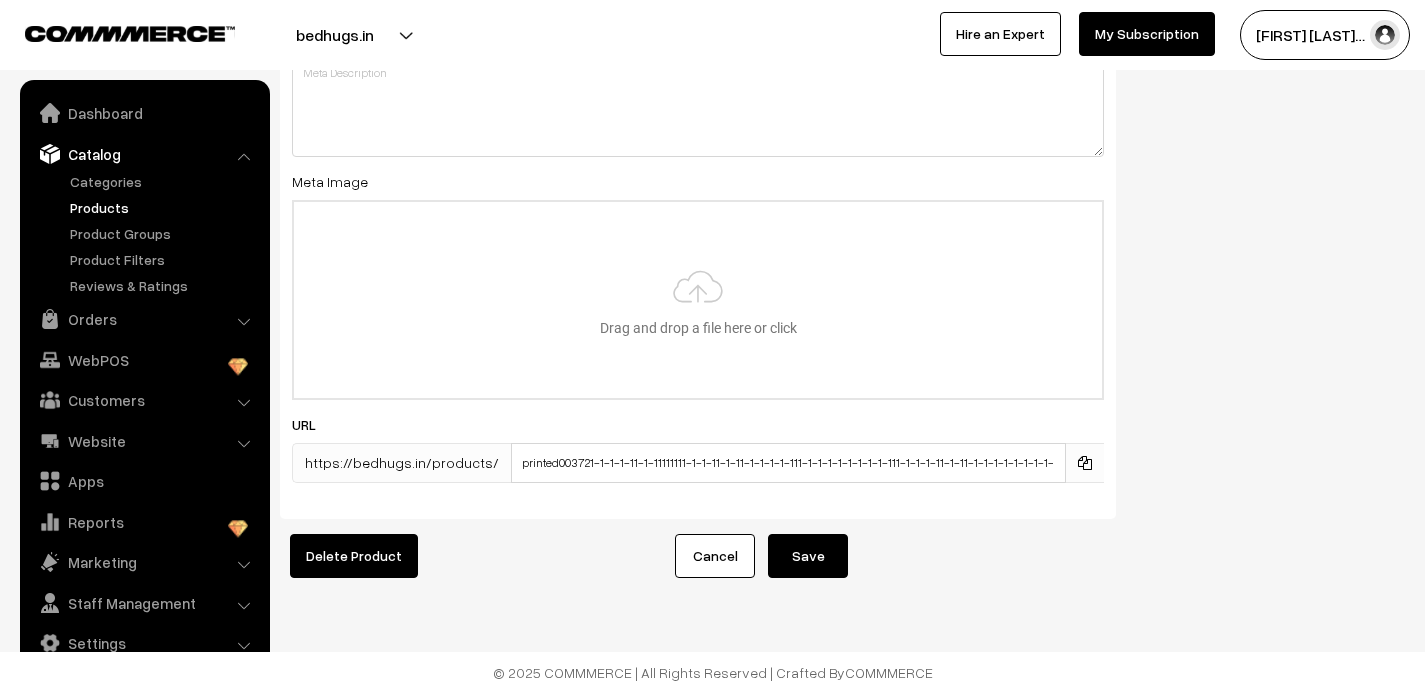click on "Save" at bounding box center (808, 556) 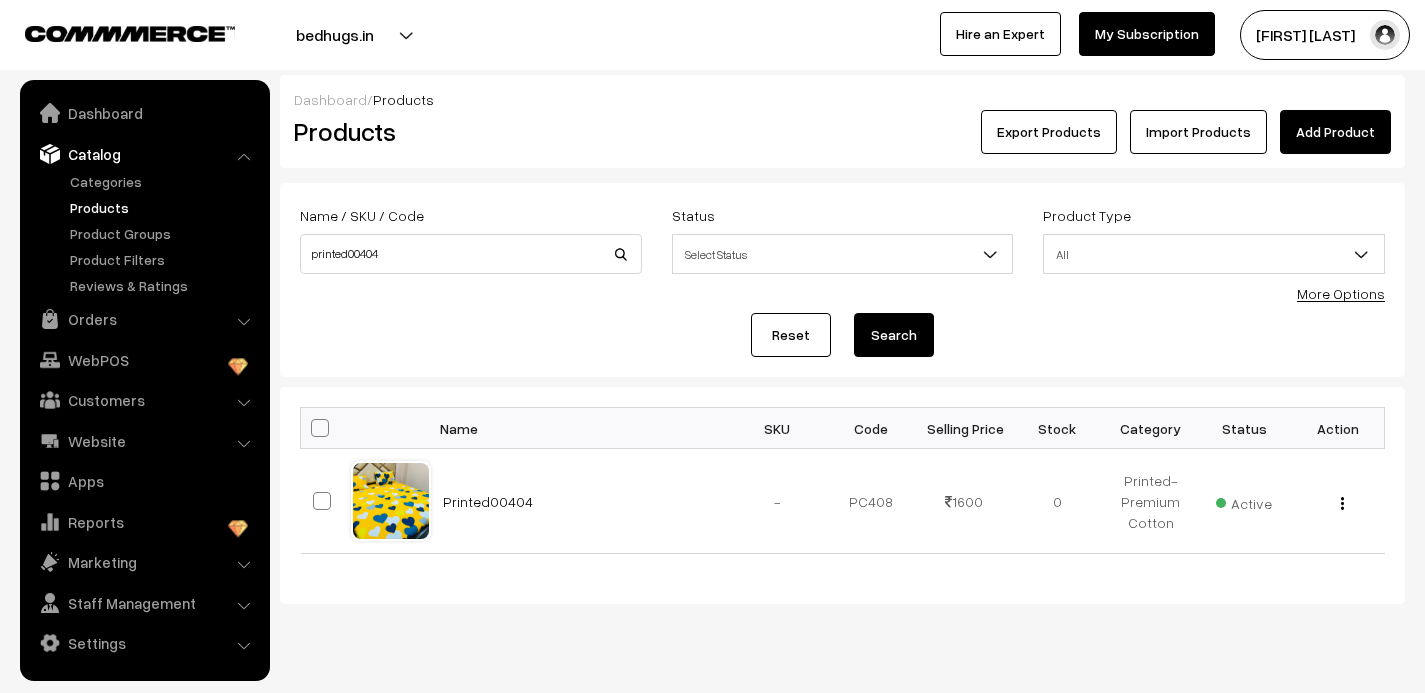 scroll, scrollTop: 0, scrollLeft: 0, axis: both 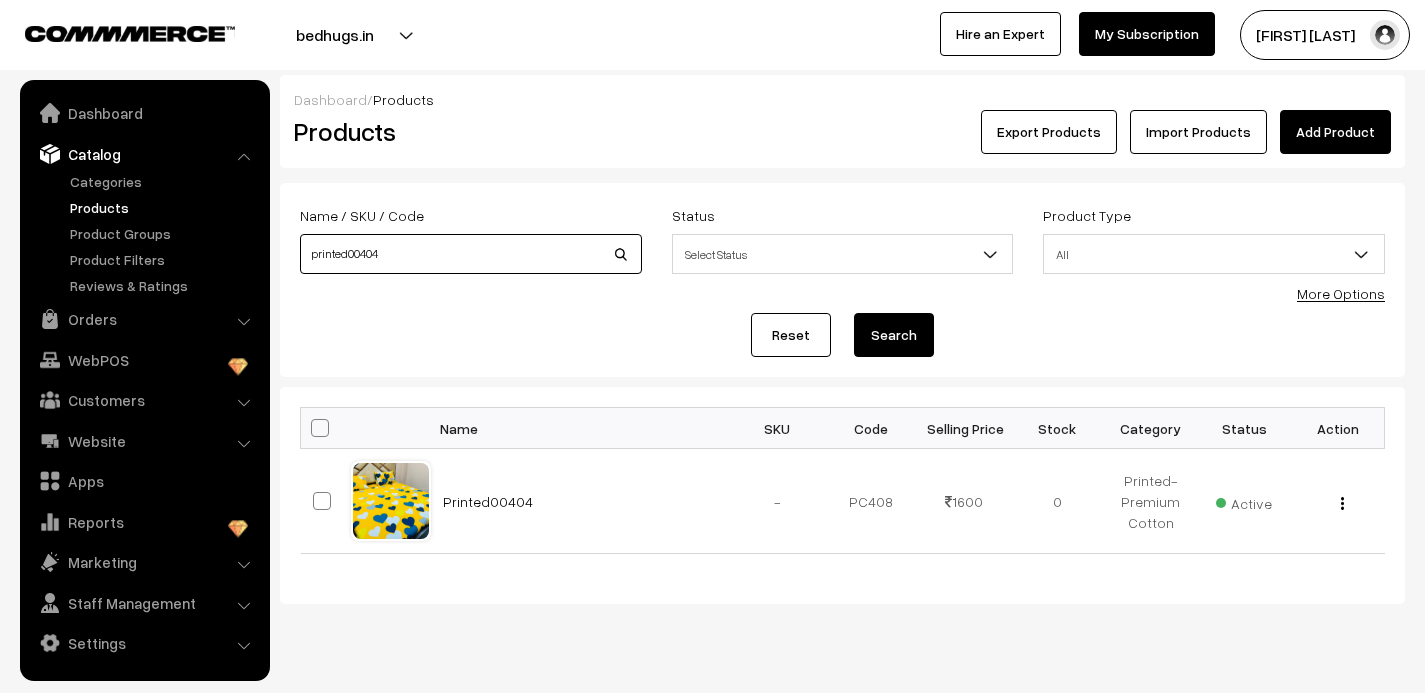 click on "printed00404" at bounding box center (471, 254) 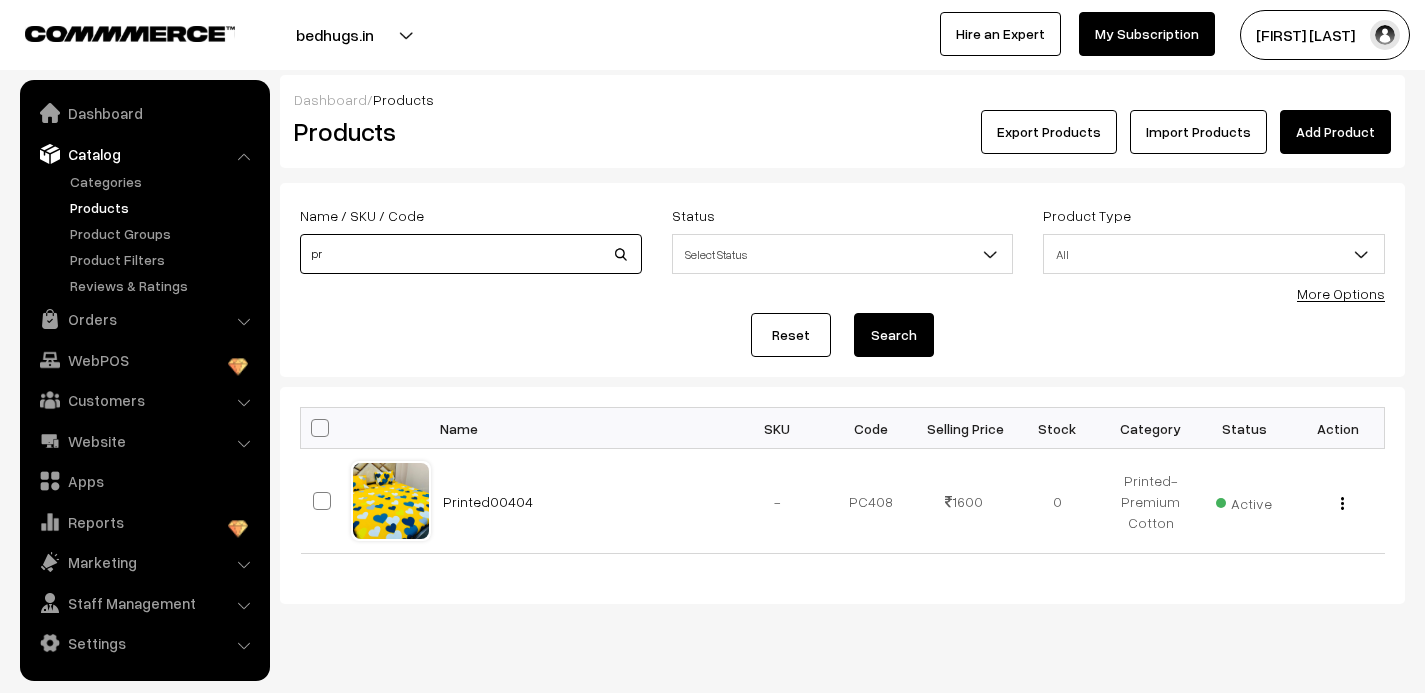 type on "p" 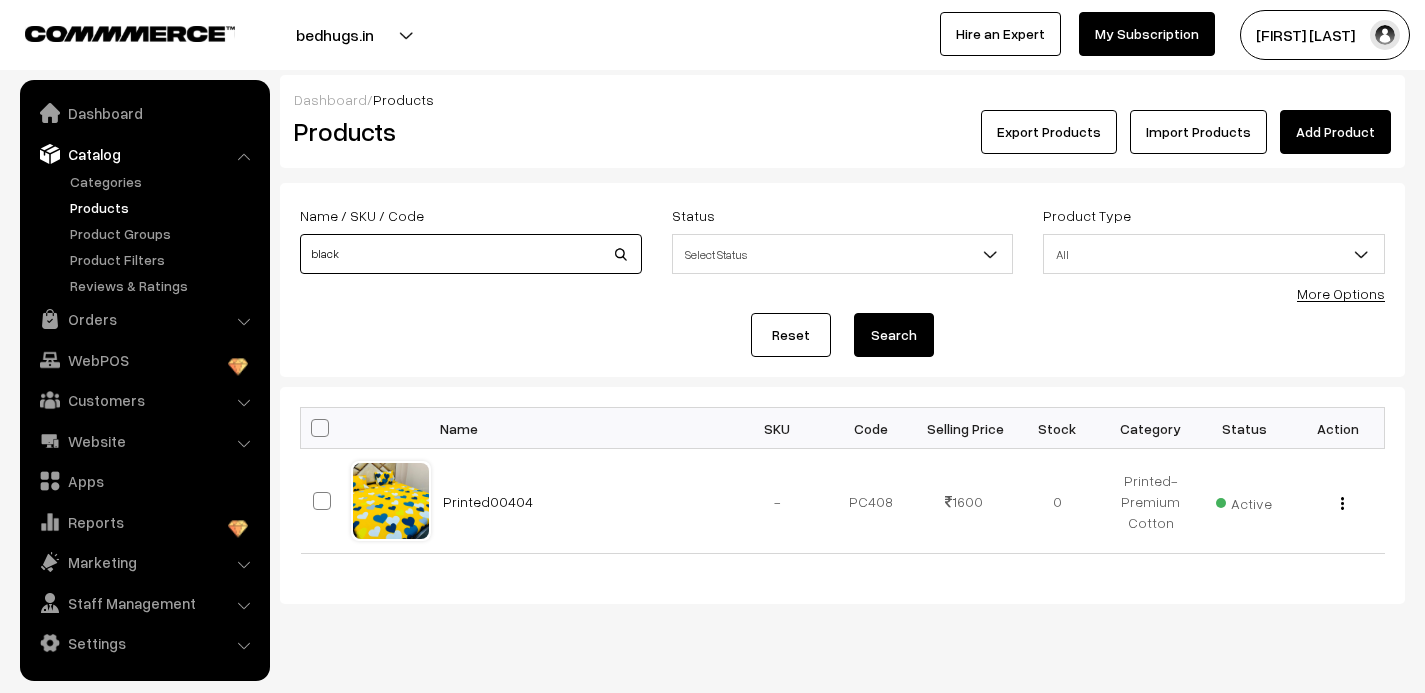 type on "black" 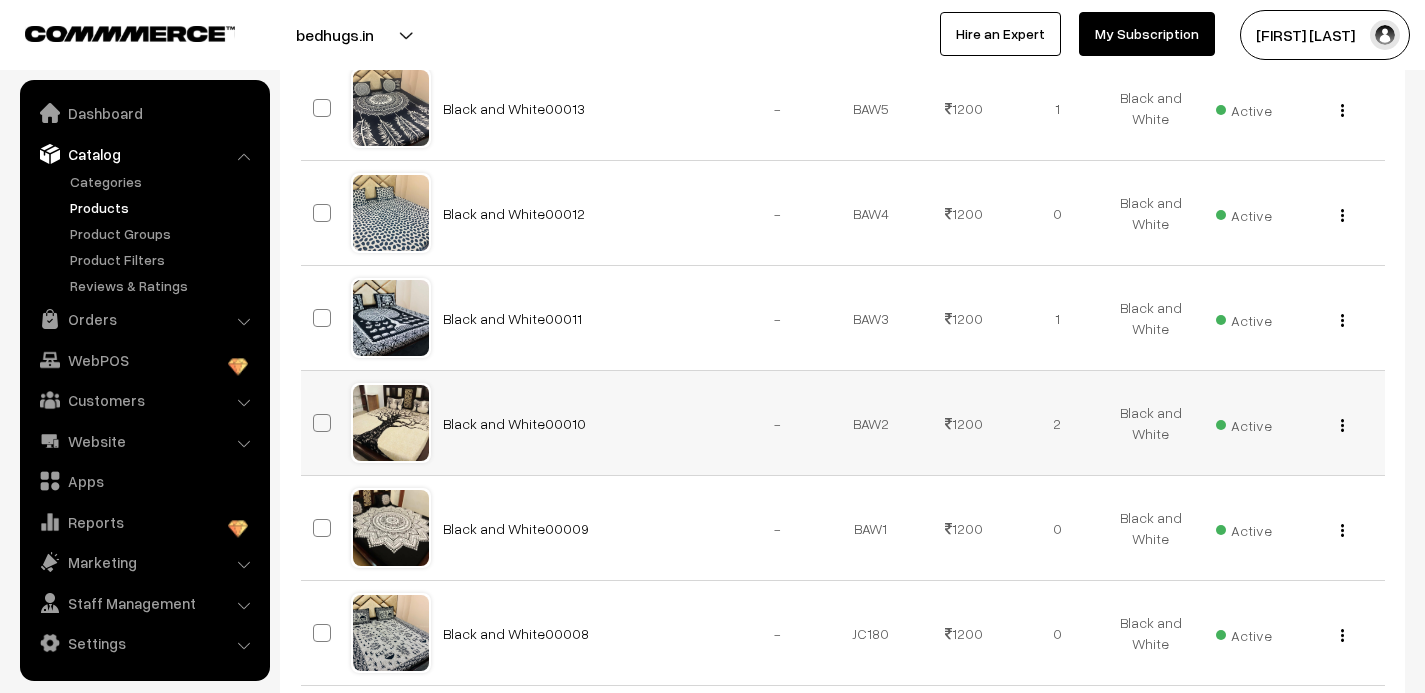 scroll, scrollTop: 713, scrollLeft: 0, axis: vertical 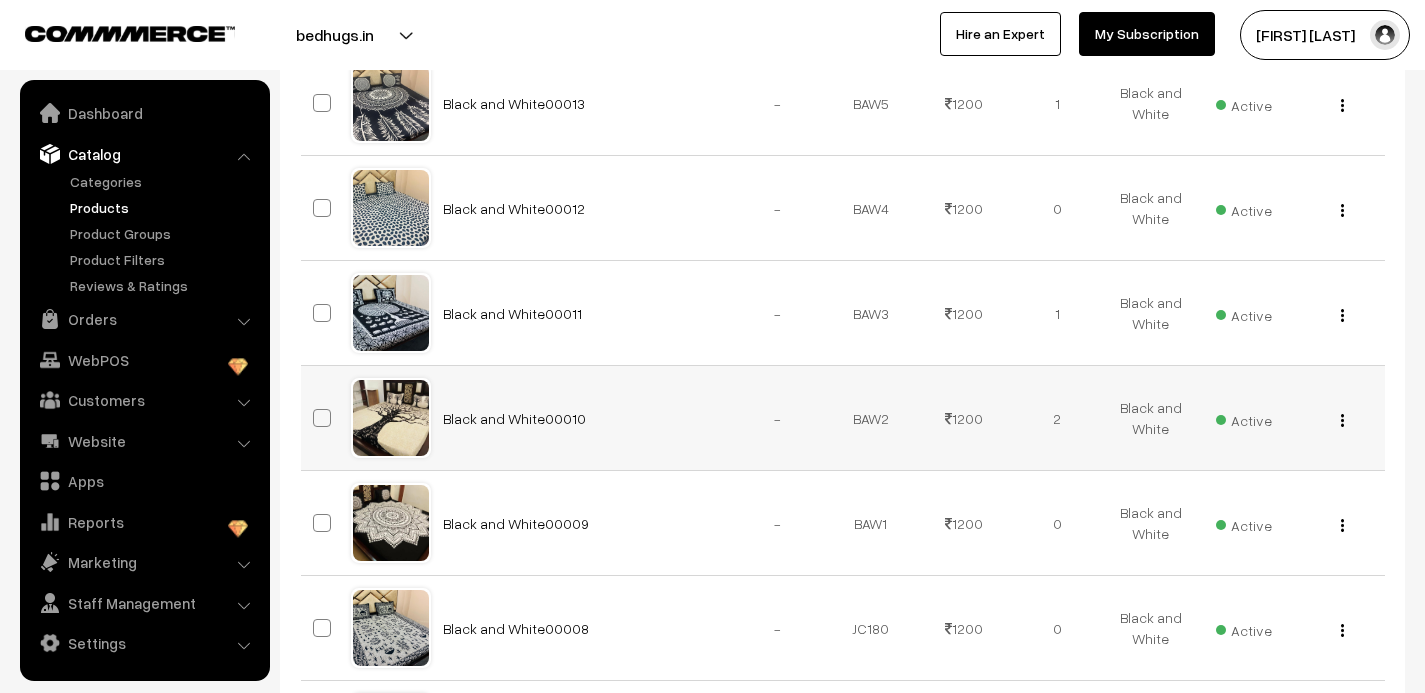 click at bounding box center (1342, 420) 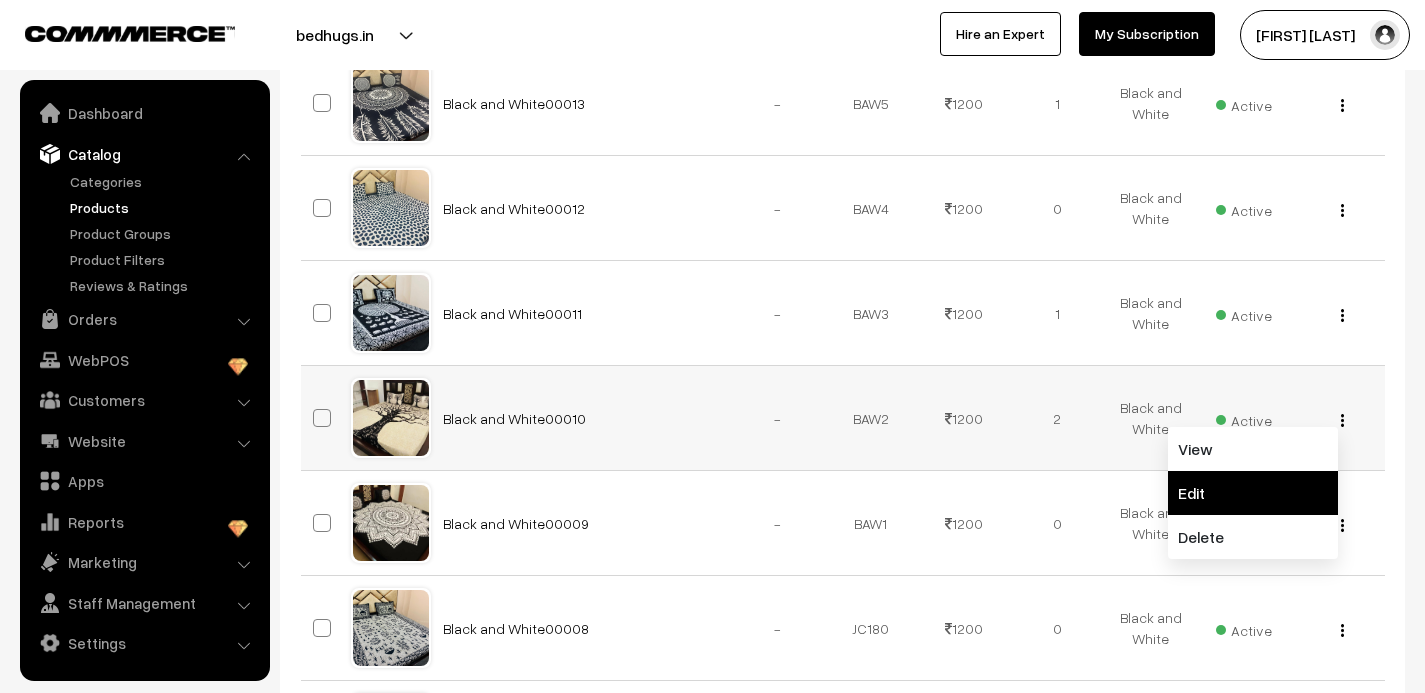 click on "Edit" at bounding box center (1253, 493) 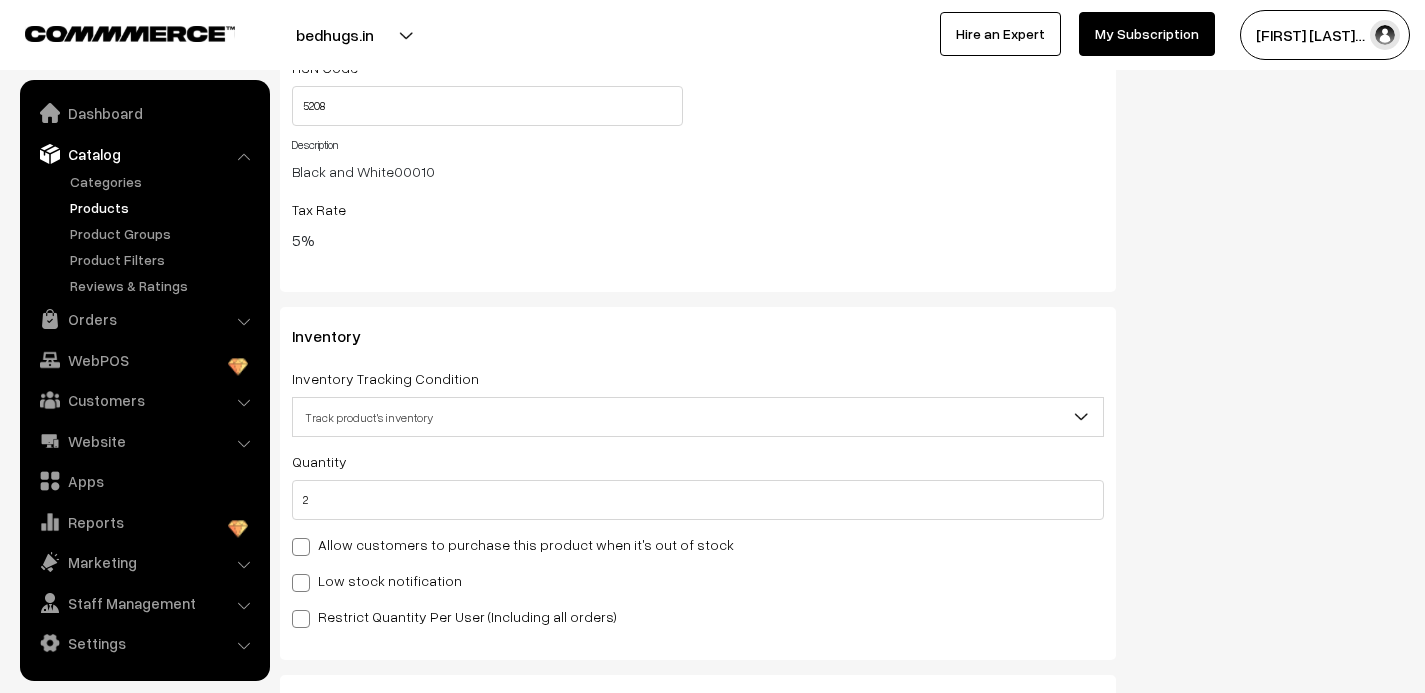 scroll, scrollTop: 1929, scrollLeft: 0, axis: vertical 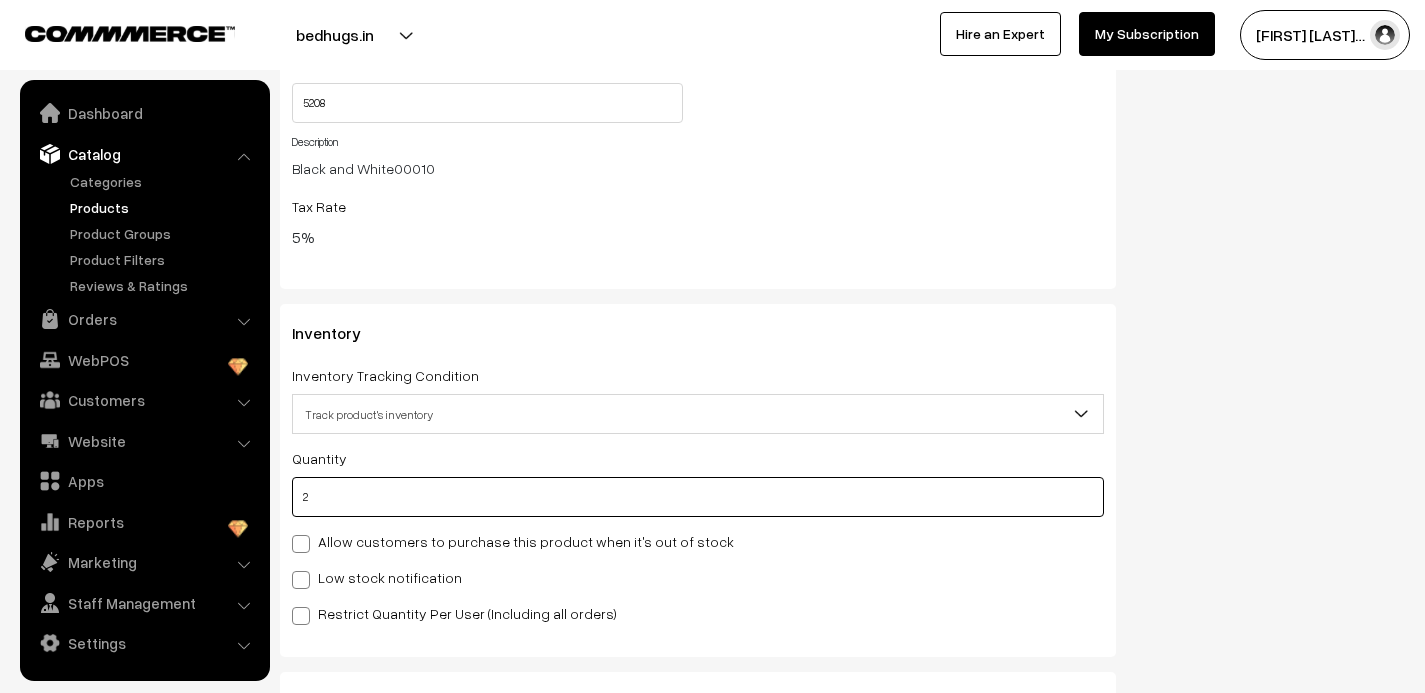 click on "2" at bounding box center (698, 497) 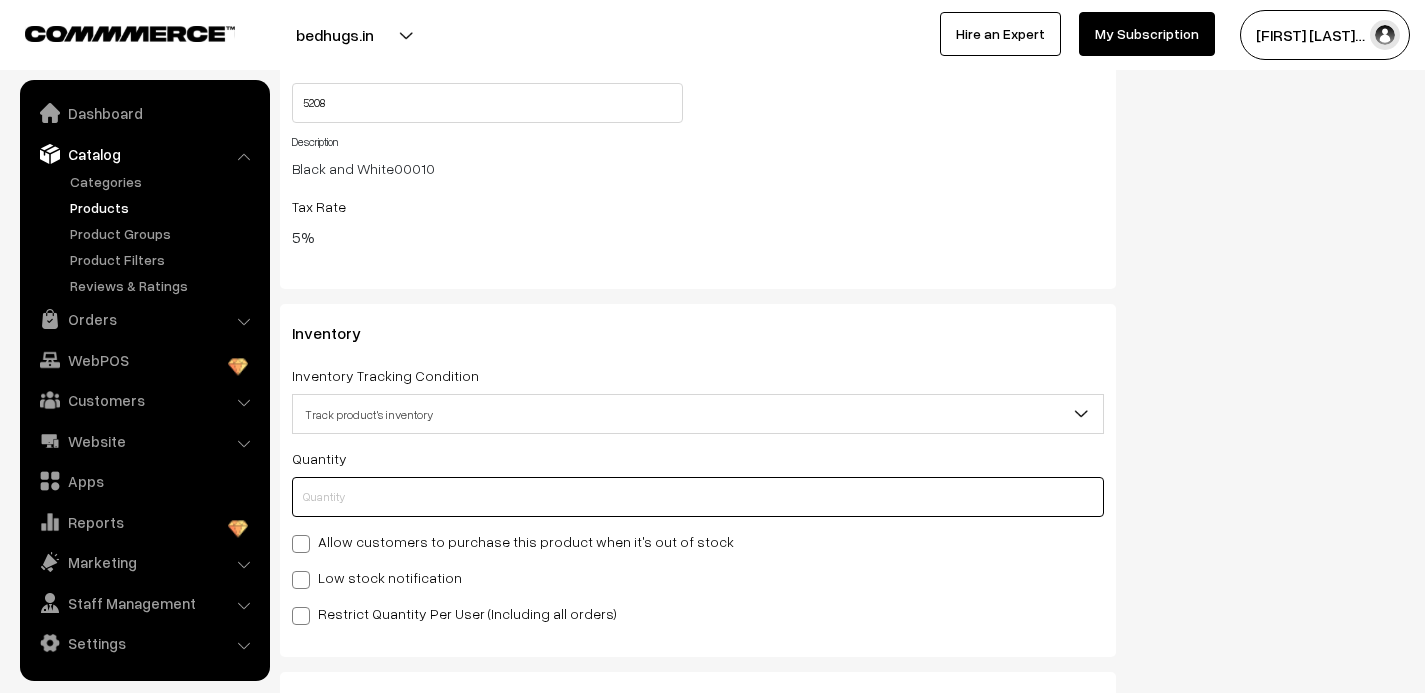 type on "1" 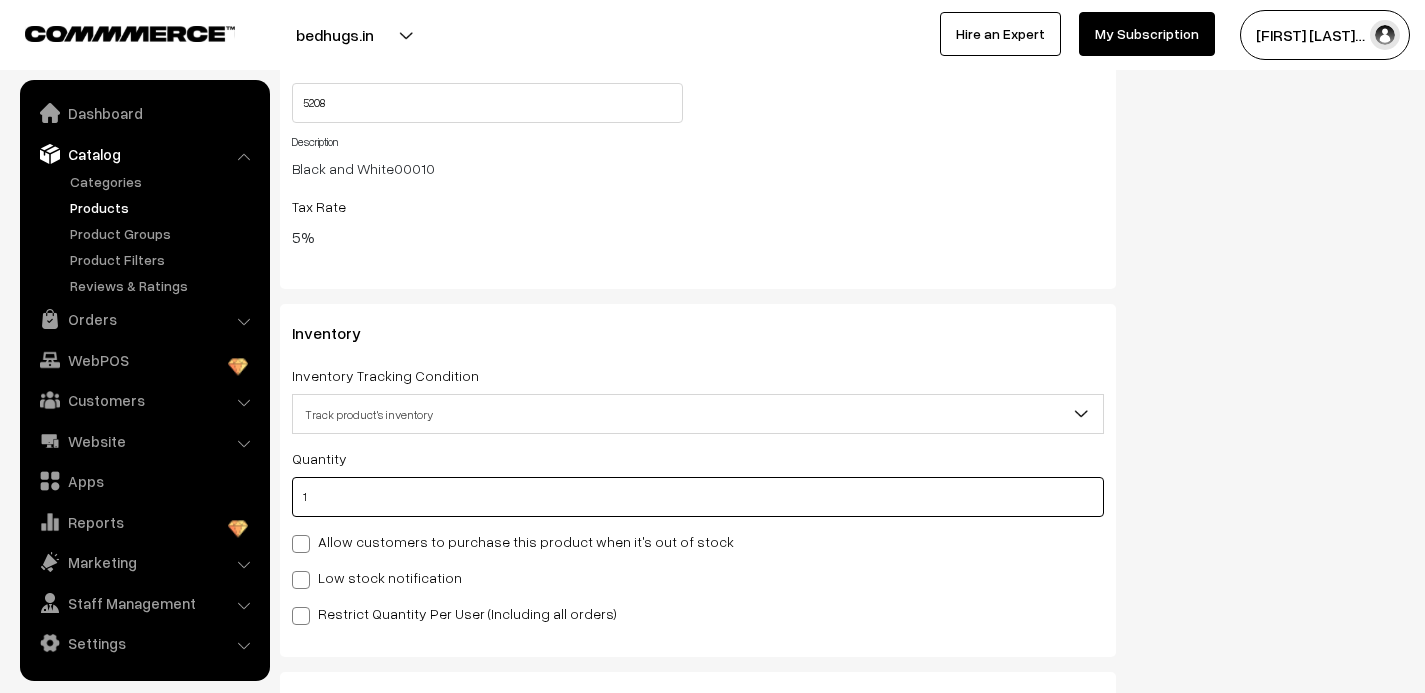type on "3" 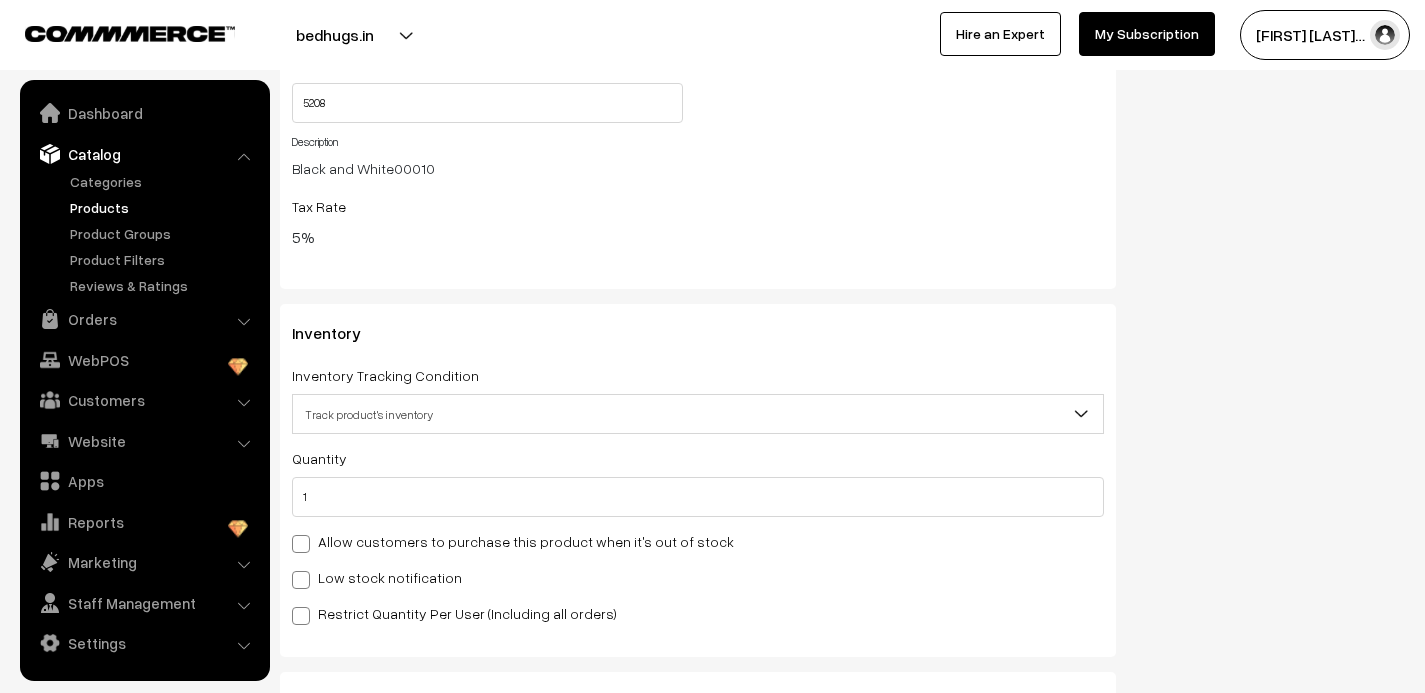 click on "Status
Active
Inactive
Active
Publish Date
Product Type
-- Select --
-- Select --
Filter Color
Hand Picked Related Products
0" at bounding box center [1275, -386] 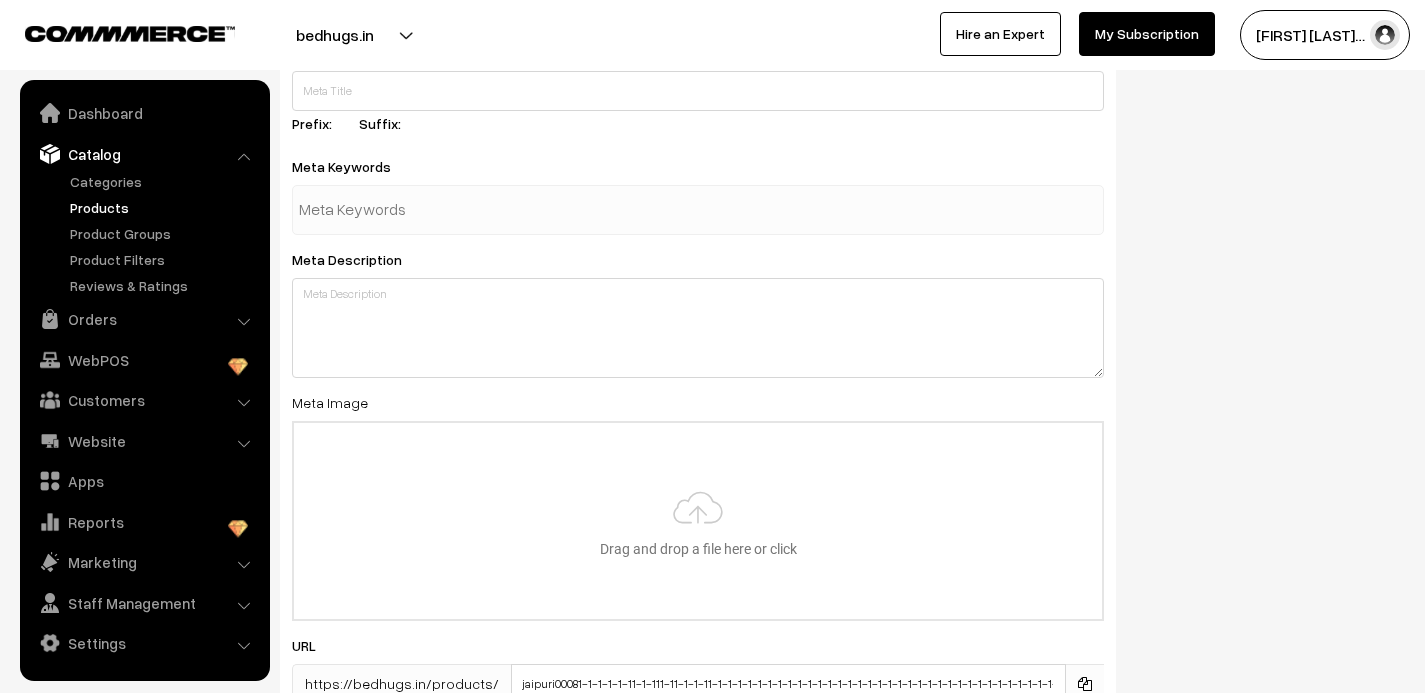 scroll, scrollTop: 3035, scrollLeft: 0, axis: vertical 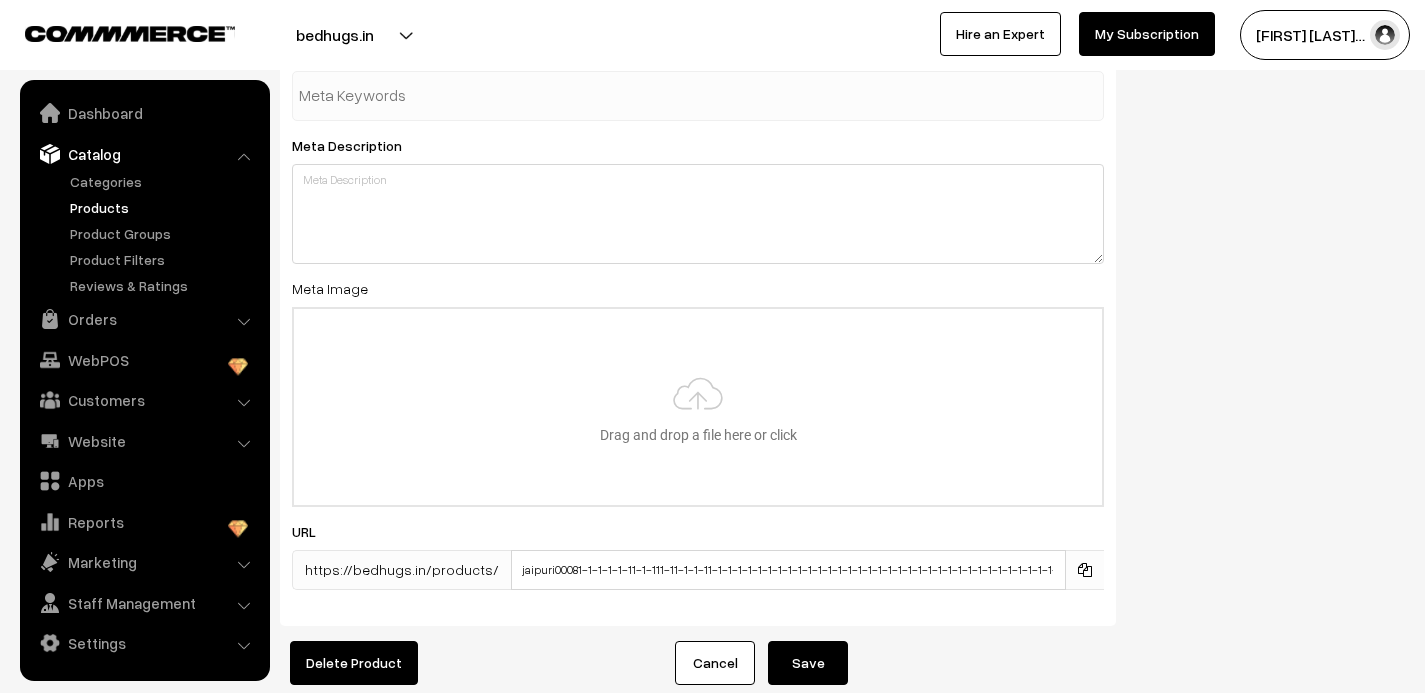 click on "Save" at bounding box center (808, 663) 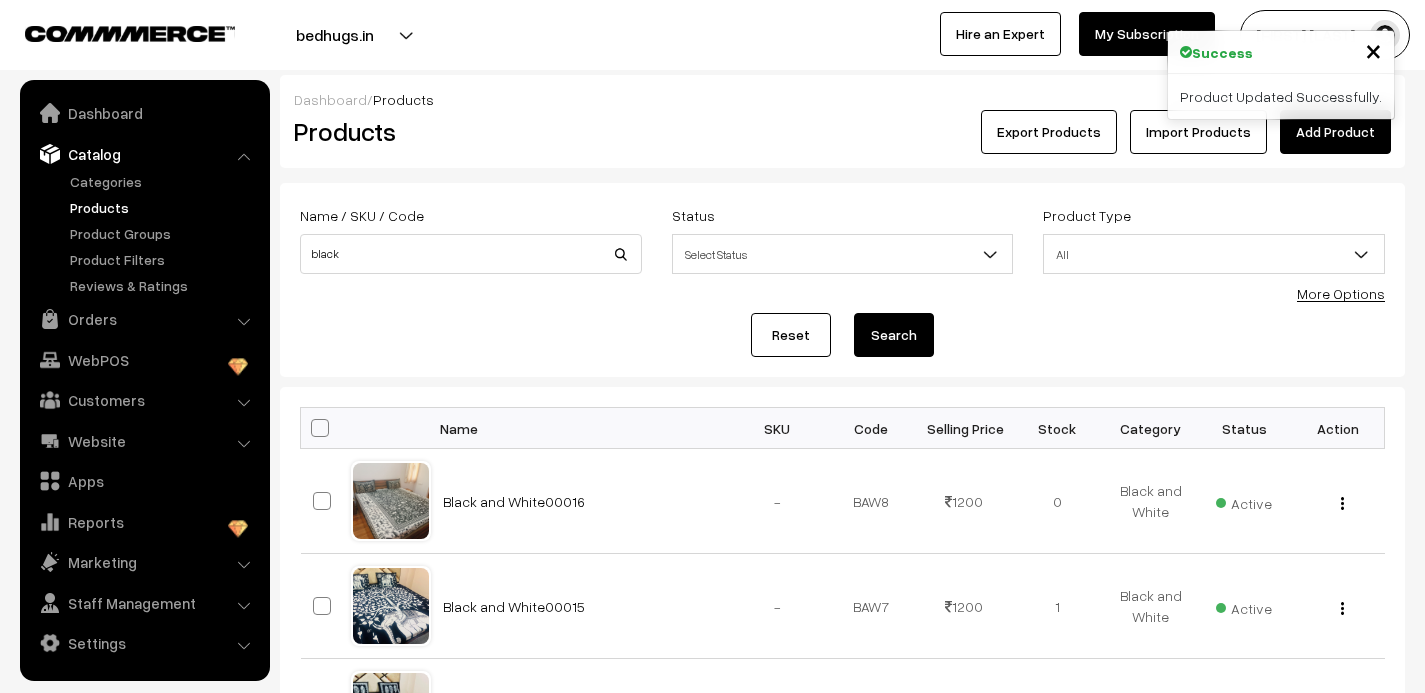 scroll, scrollTop: 0, scrollLeft: 0, axis: both 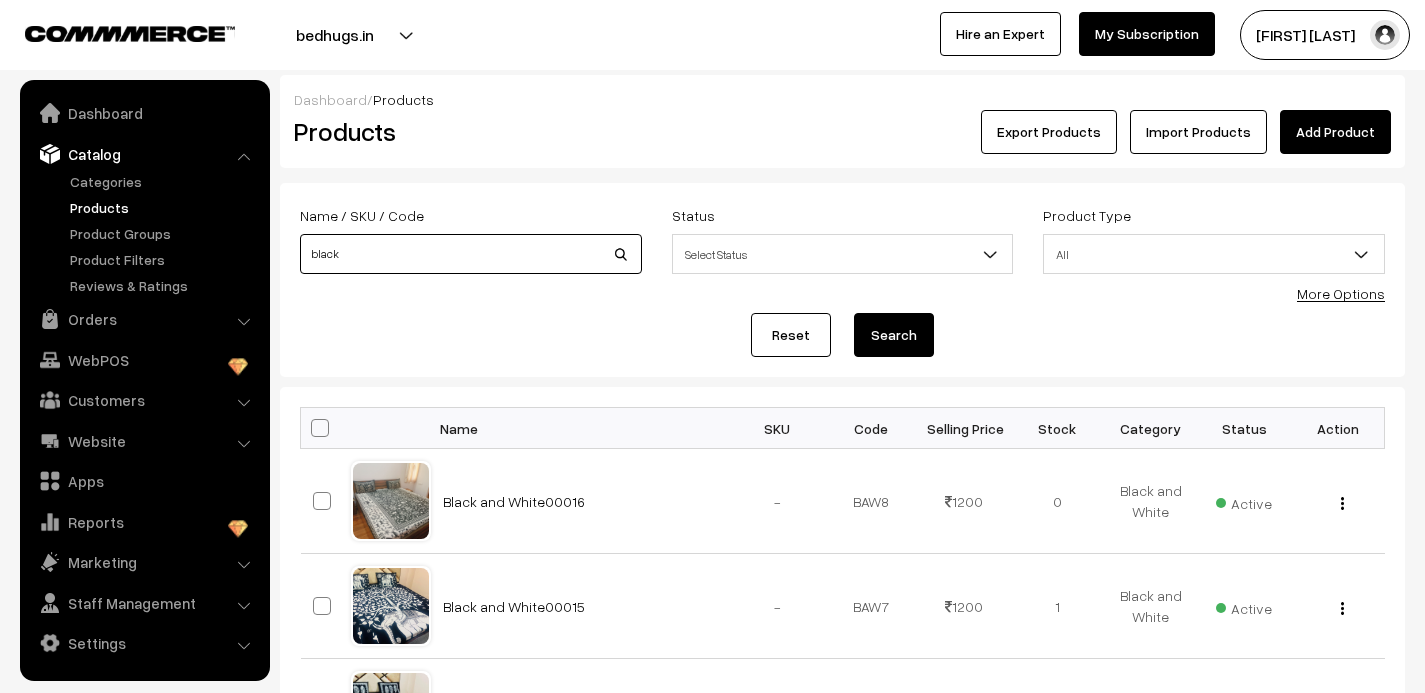 click on "black" at bounding box center (471, 254) 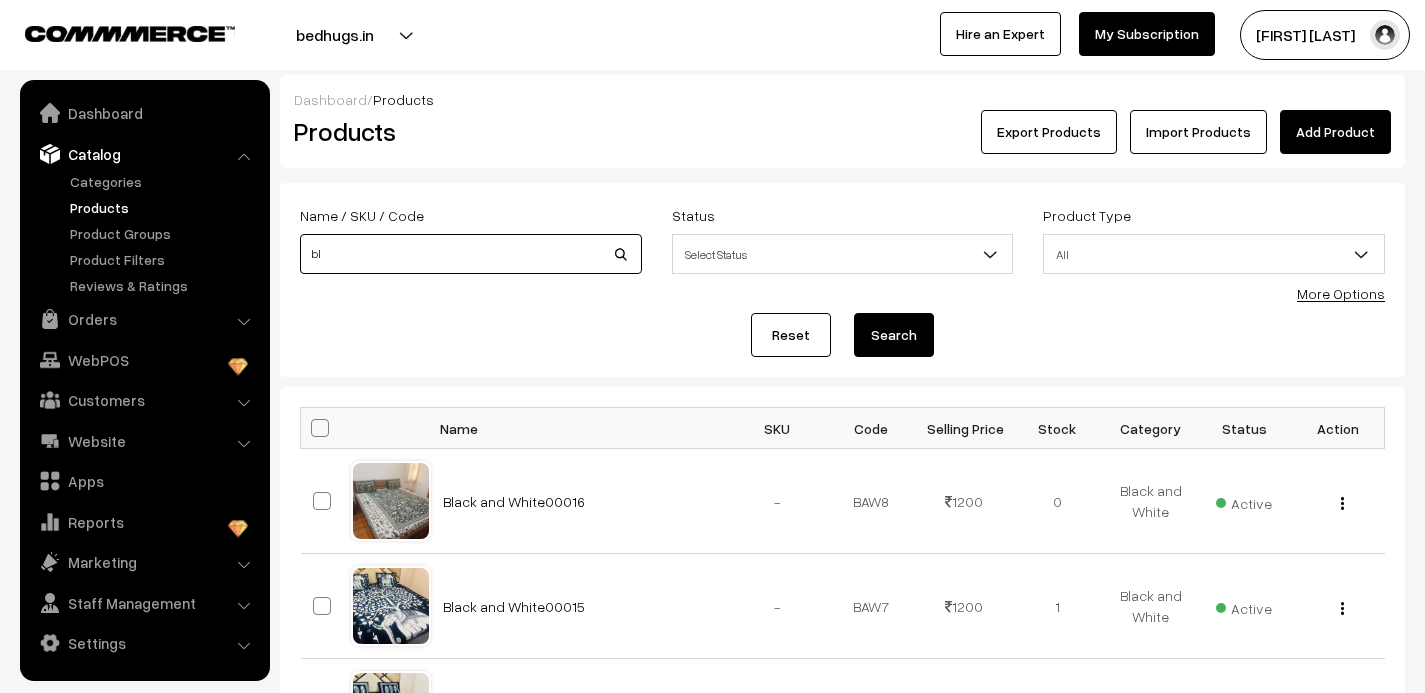 type on "b" 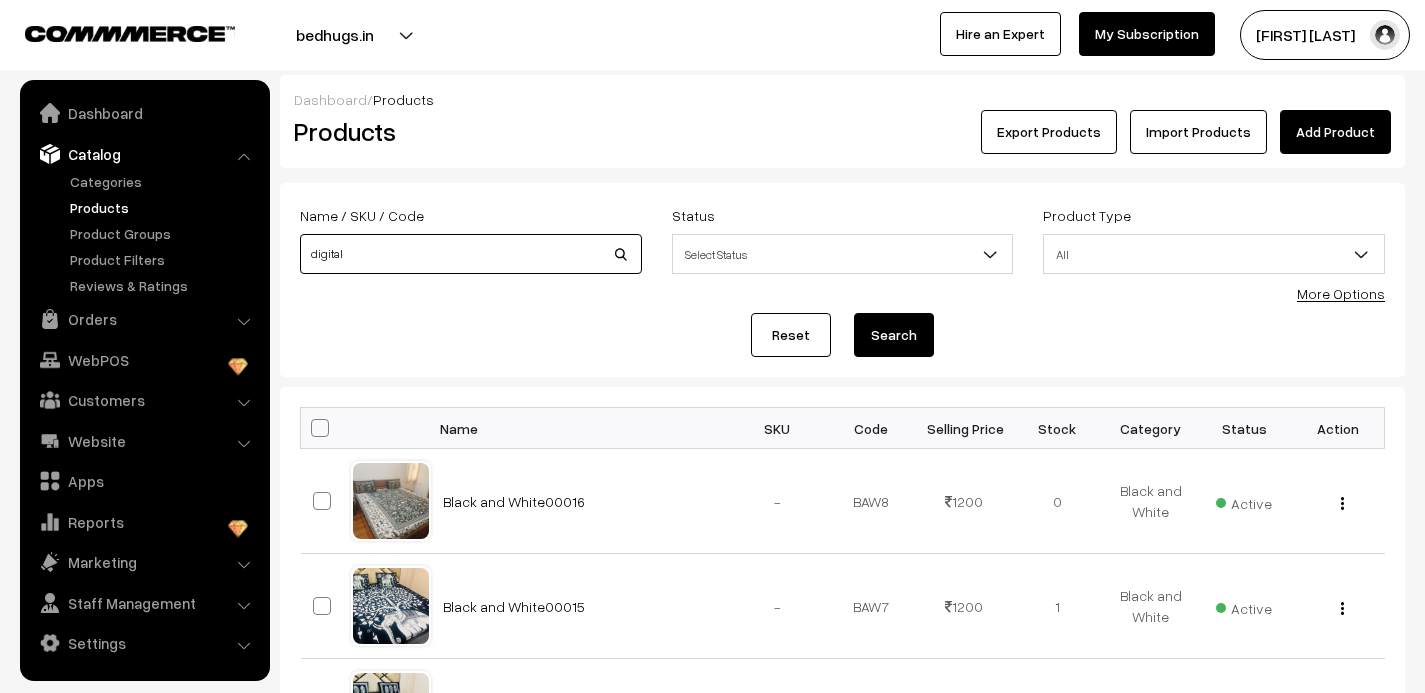type on "digital" 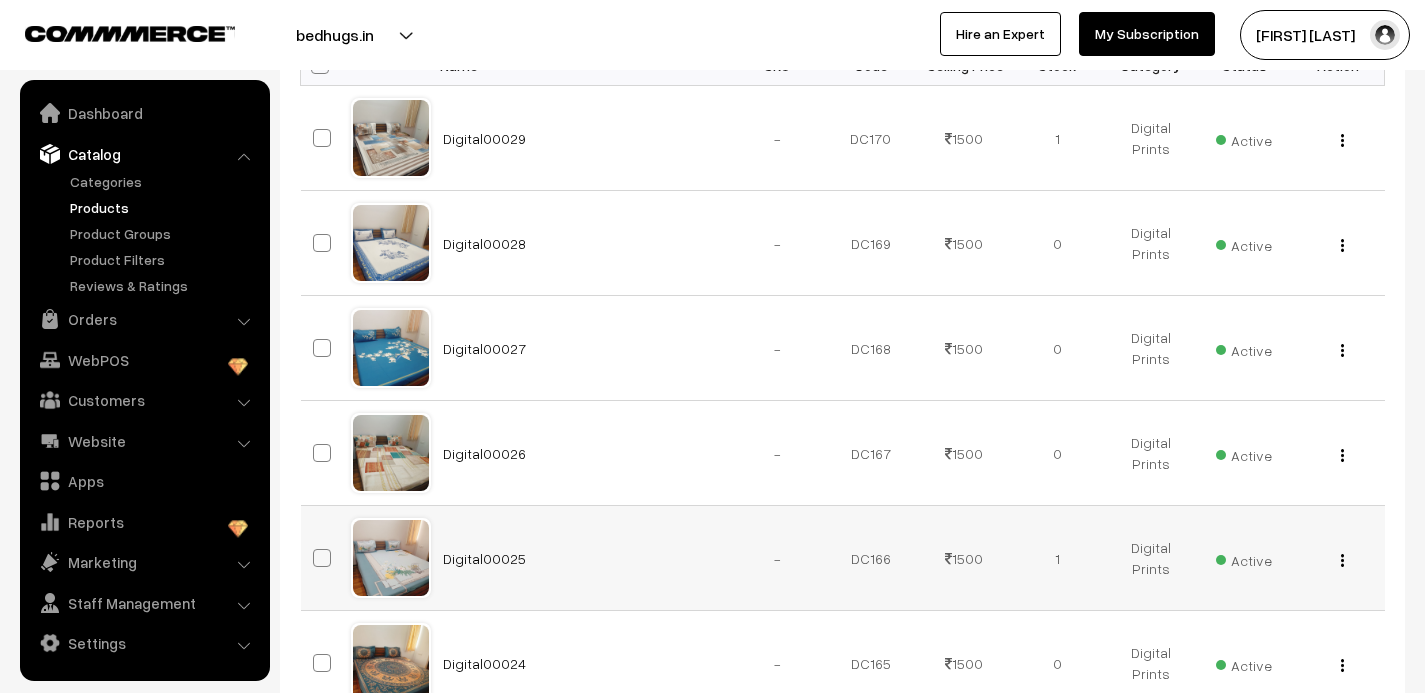scroll, scrollTop: 354, scrollLeft: 0, axis: vertical 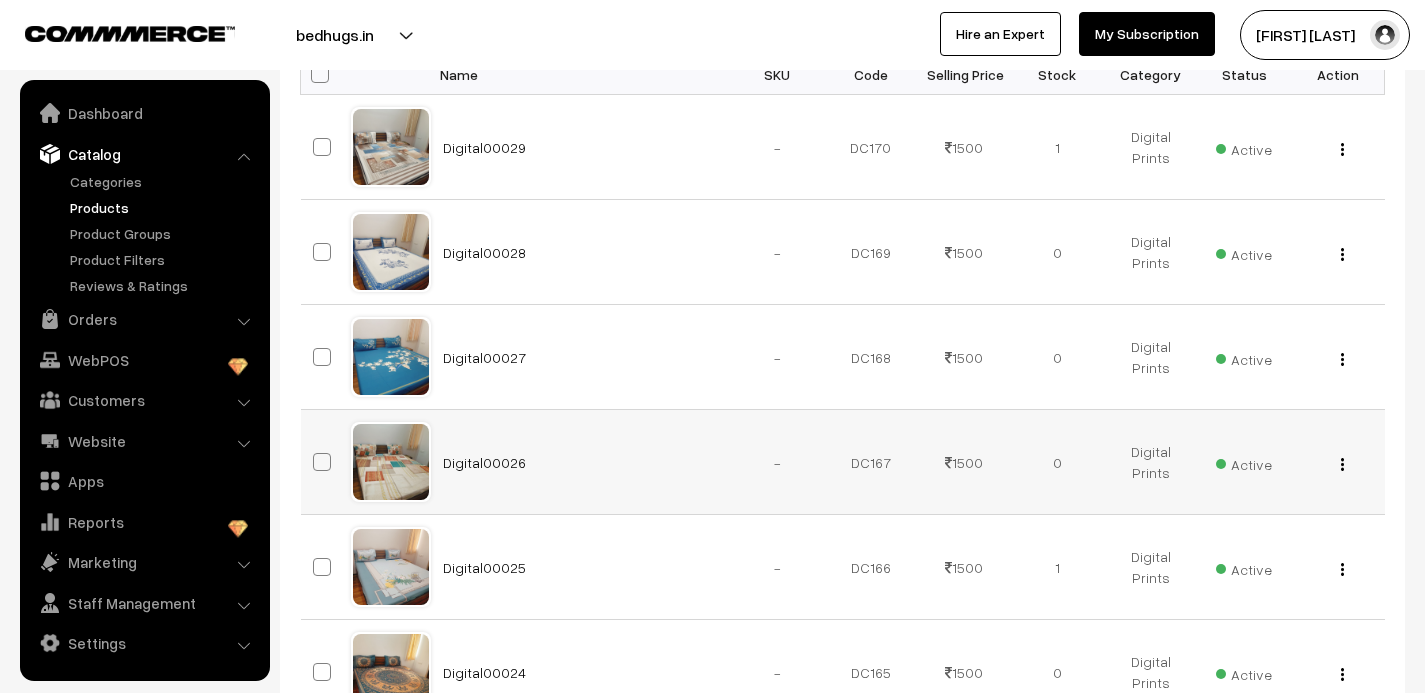 click at bounding box center [391, 462] 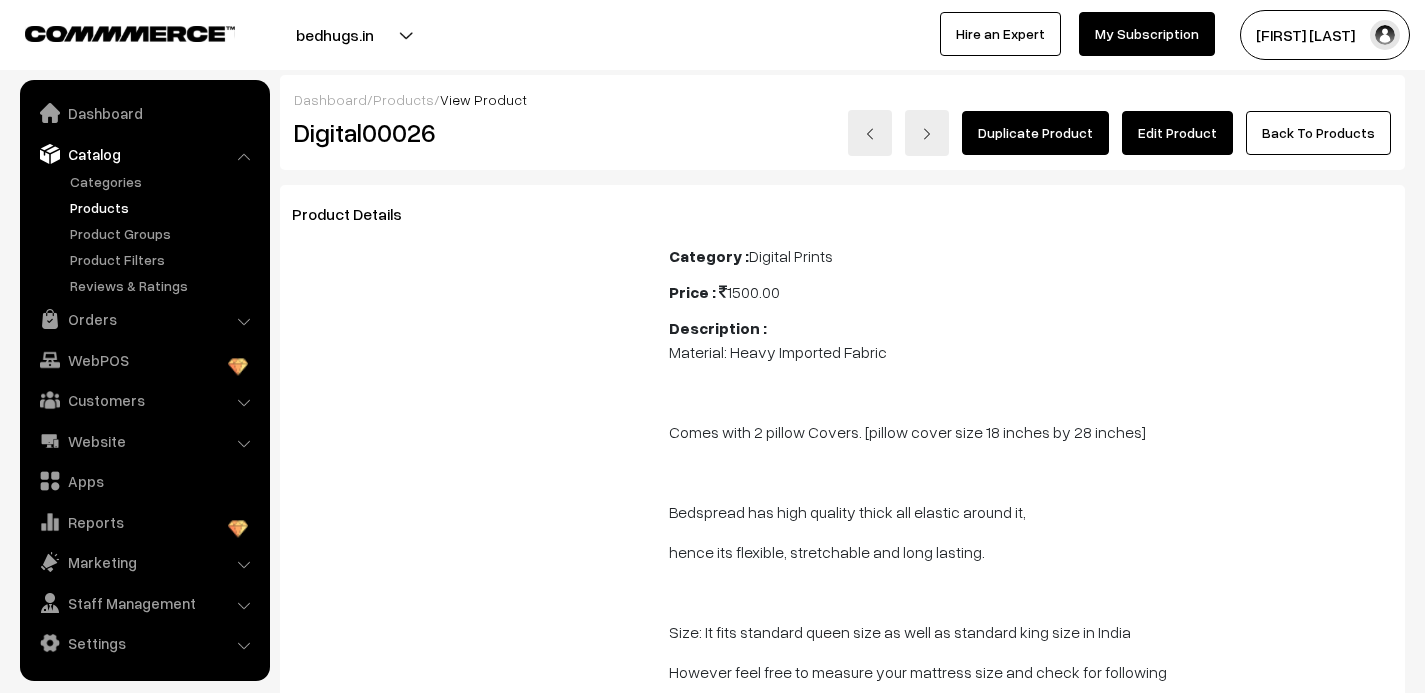 scroll, scrollTop: 0, scrollLeft: 0, axis: both 